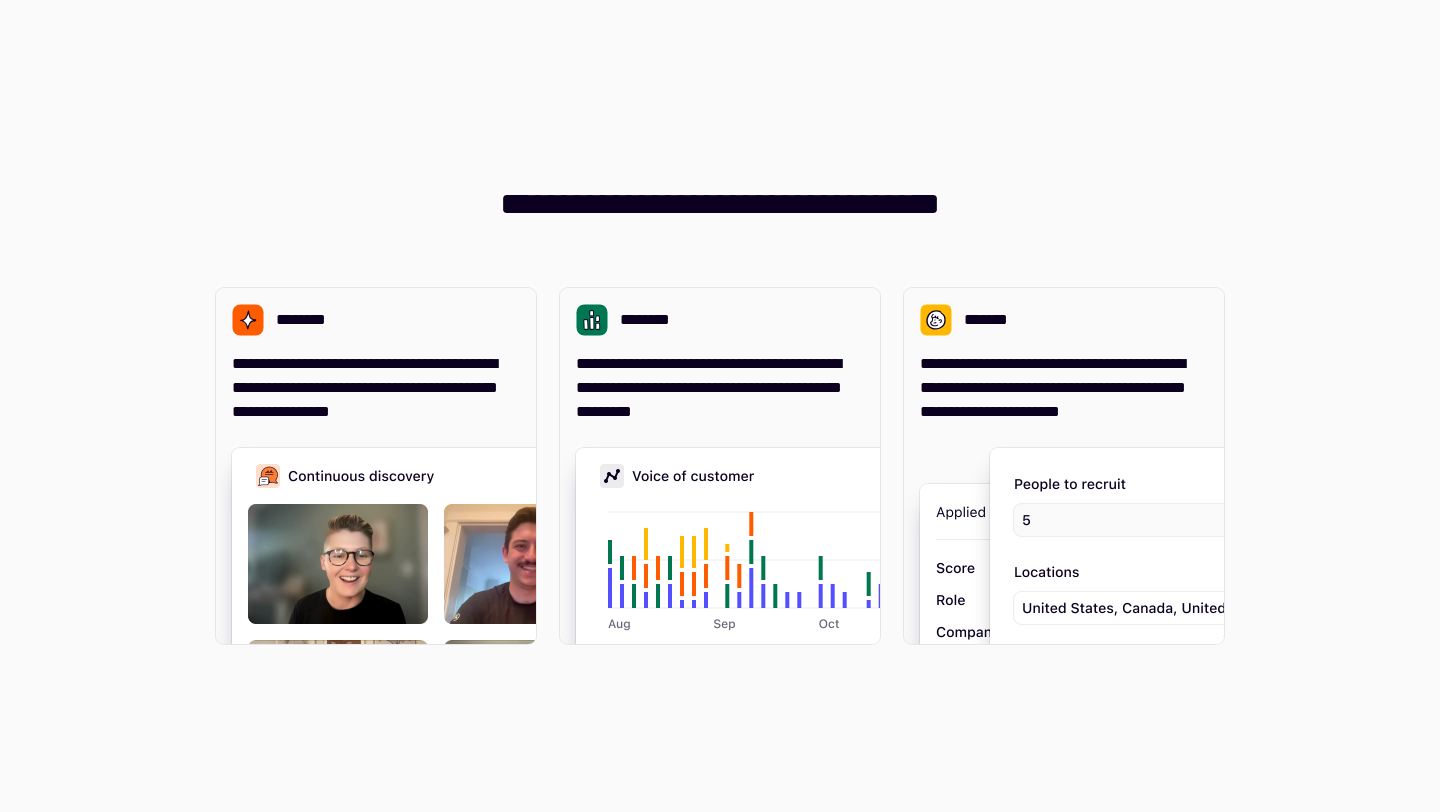 scroll, scrollTop: 0, scrollLeft: 0, axis: both 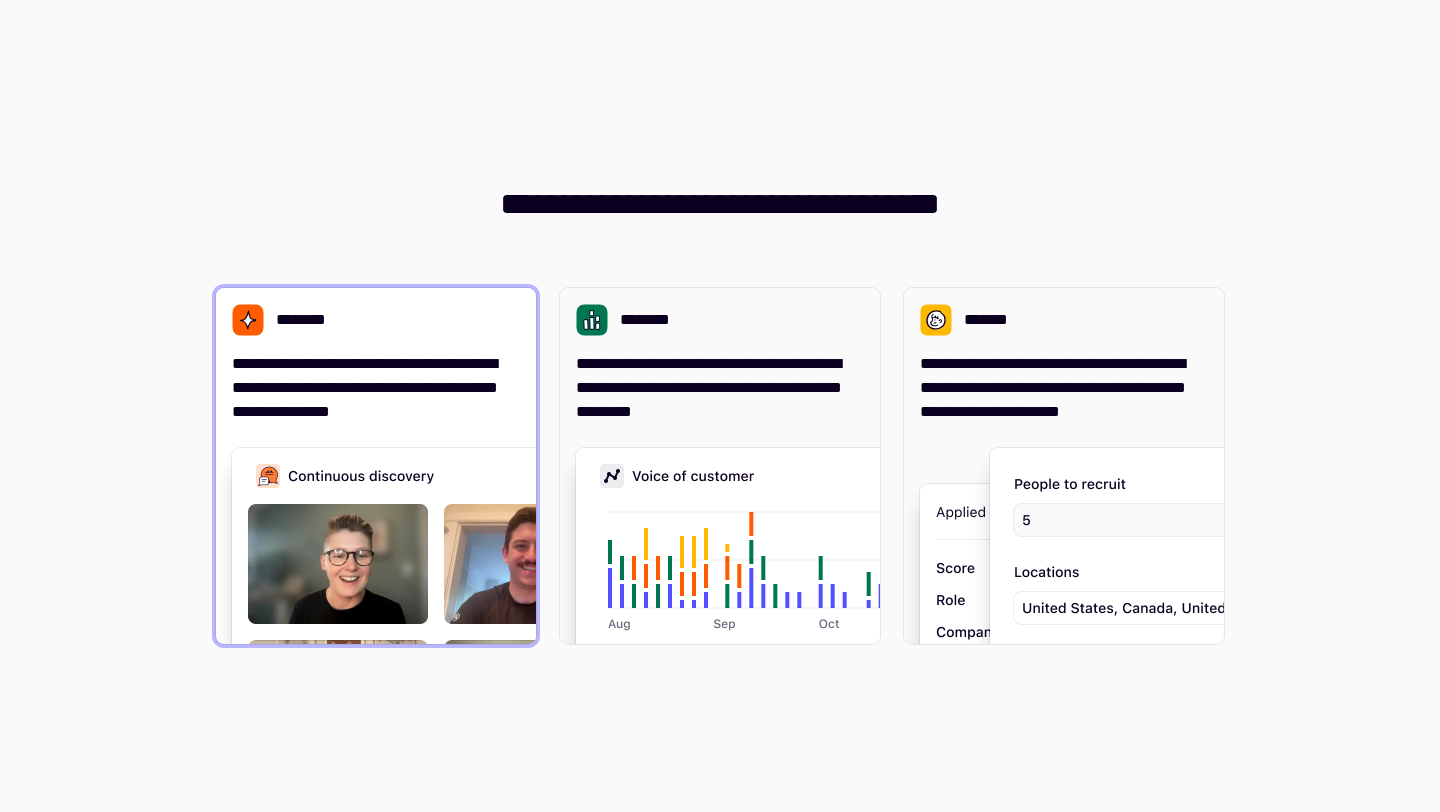 click on "**********" at bounding box center (376, 388) 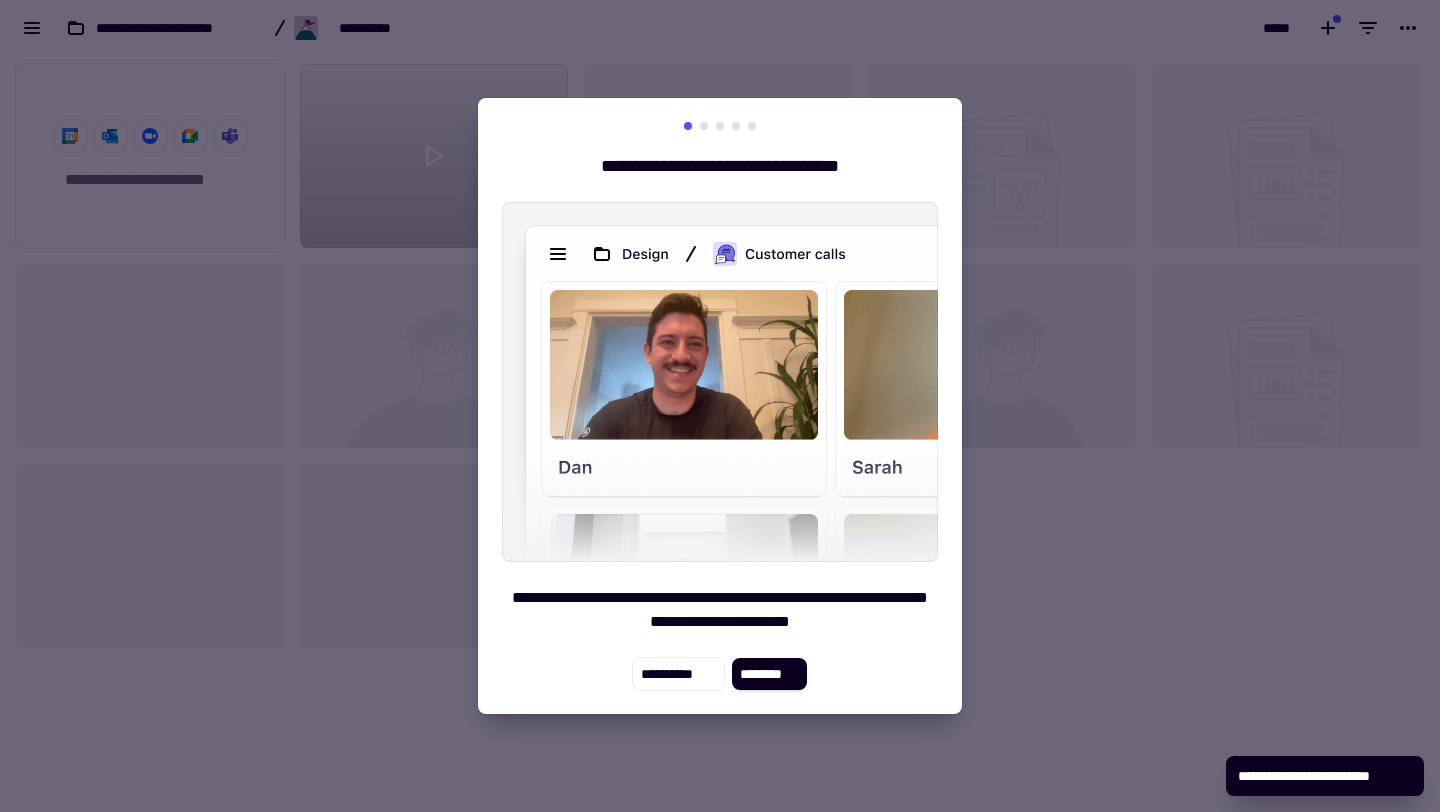 scroll, scrollTop: 1, scrollLeft: 1, axis: both 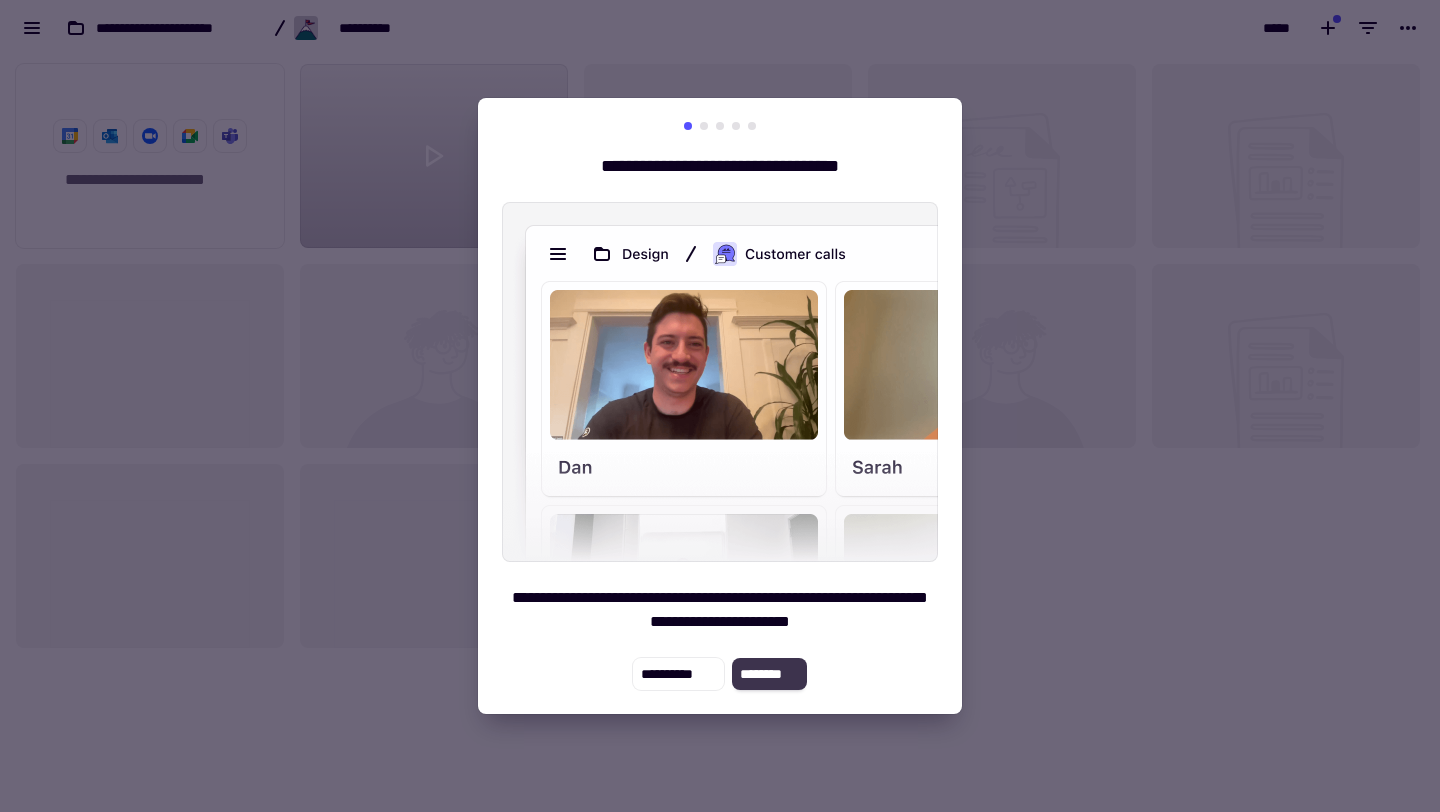 click on "********" 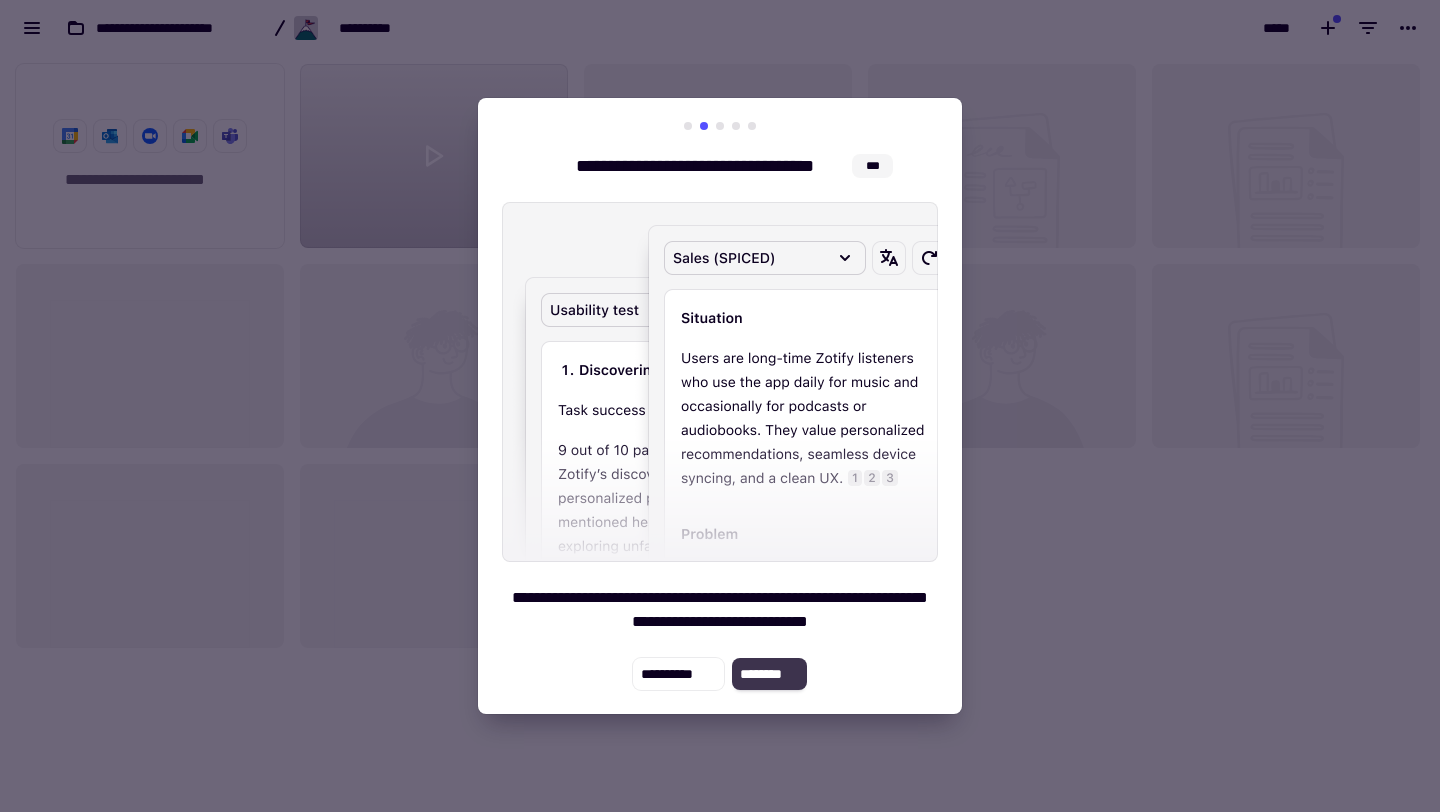 click on "********" 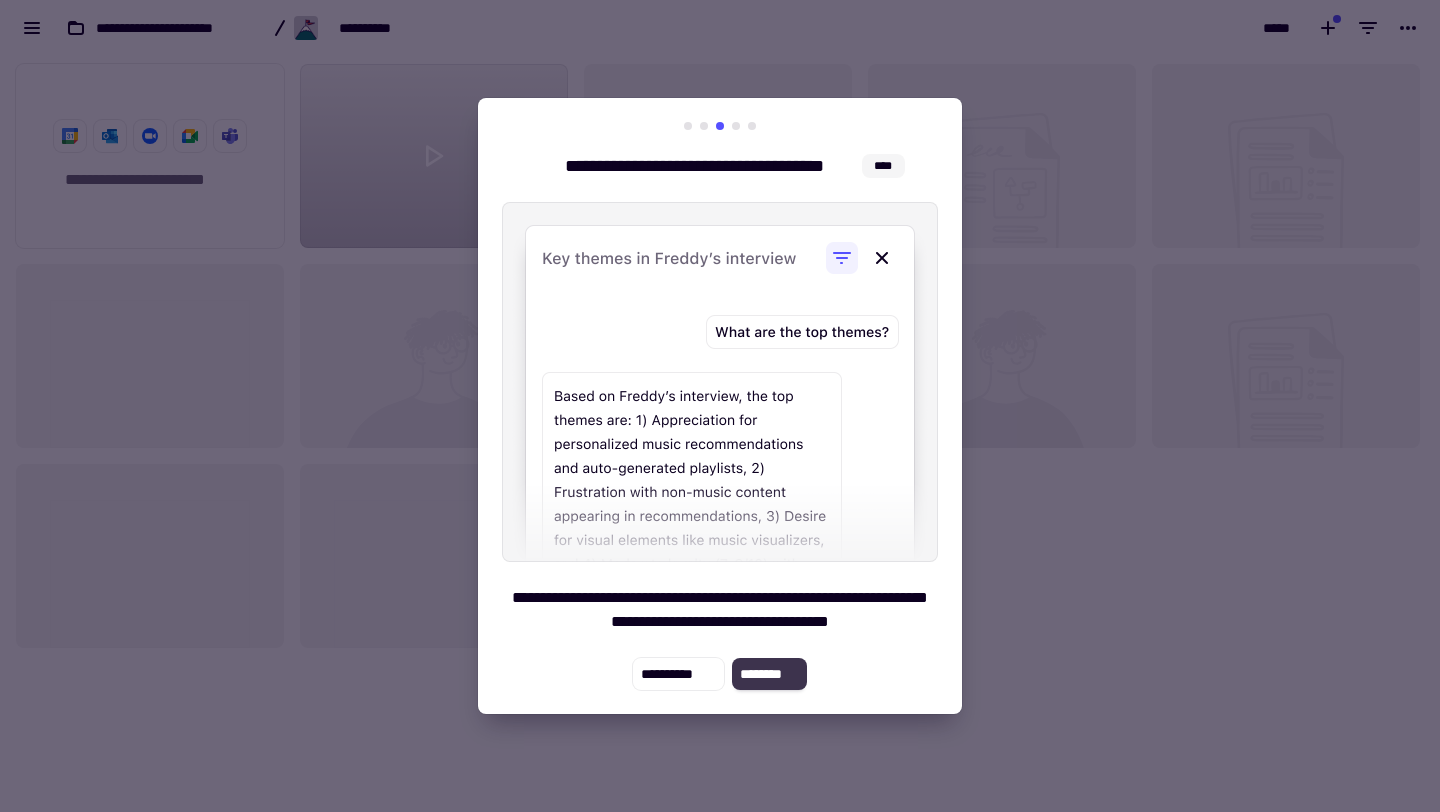 click on "********" 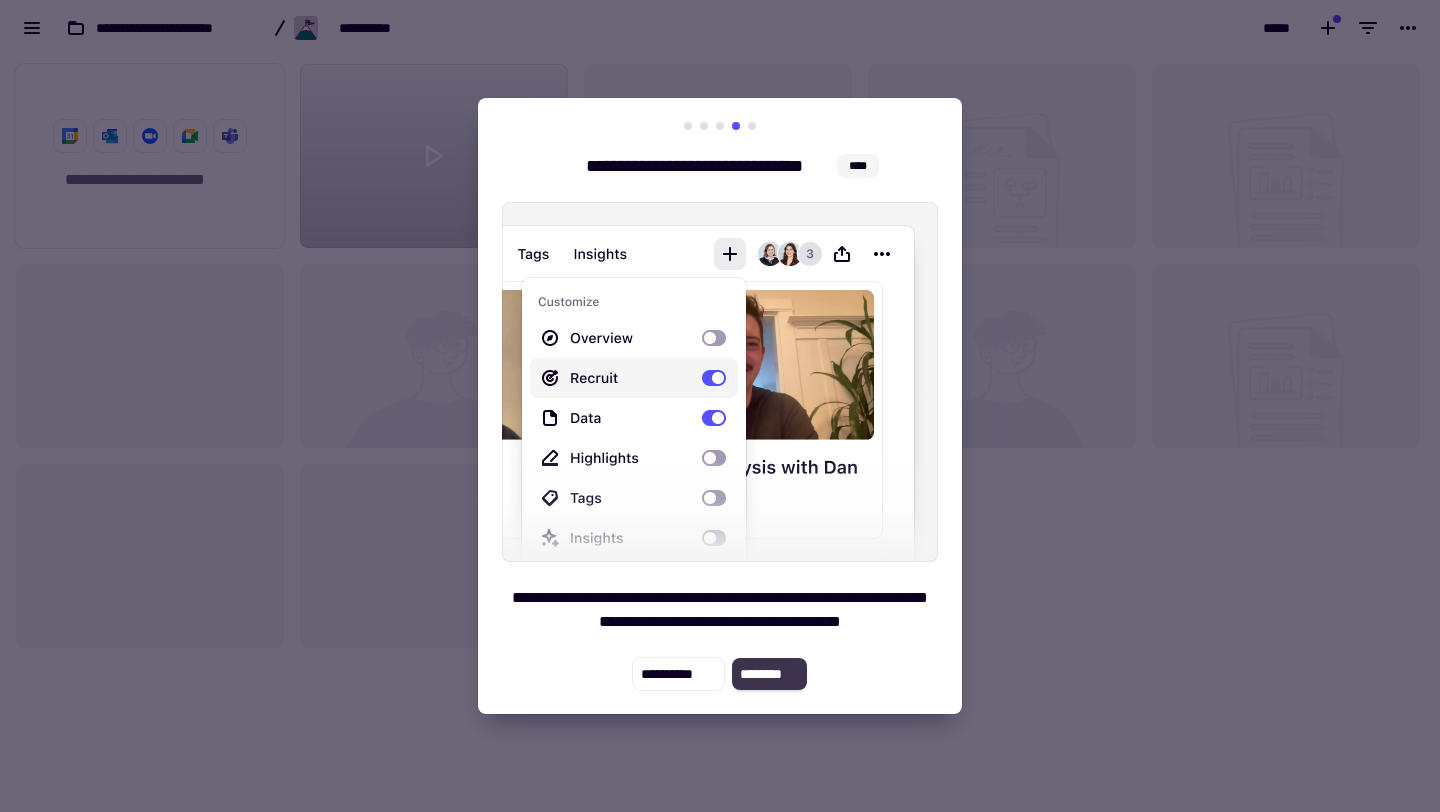 click on "********" 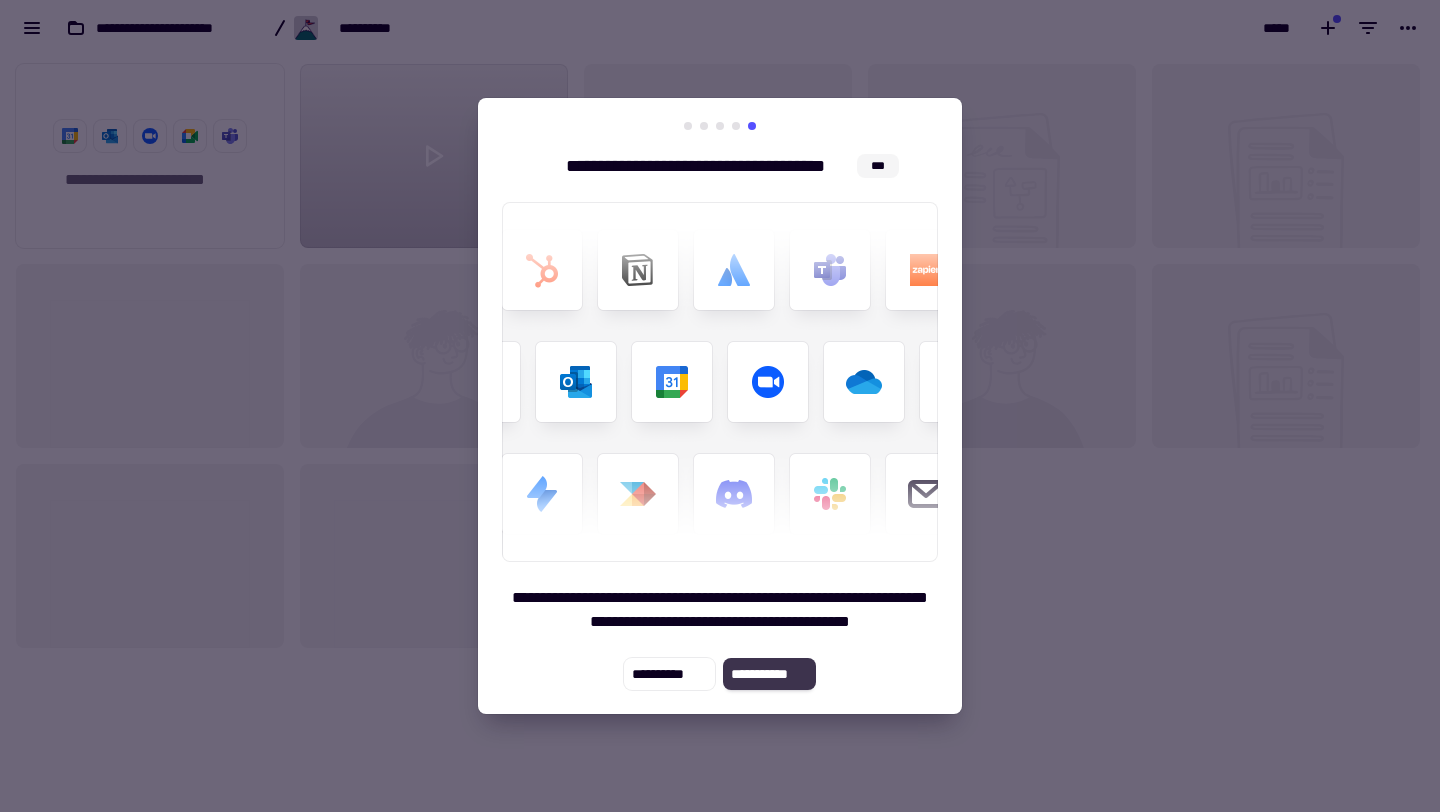 click on "**********" 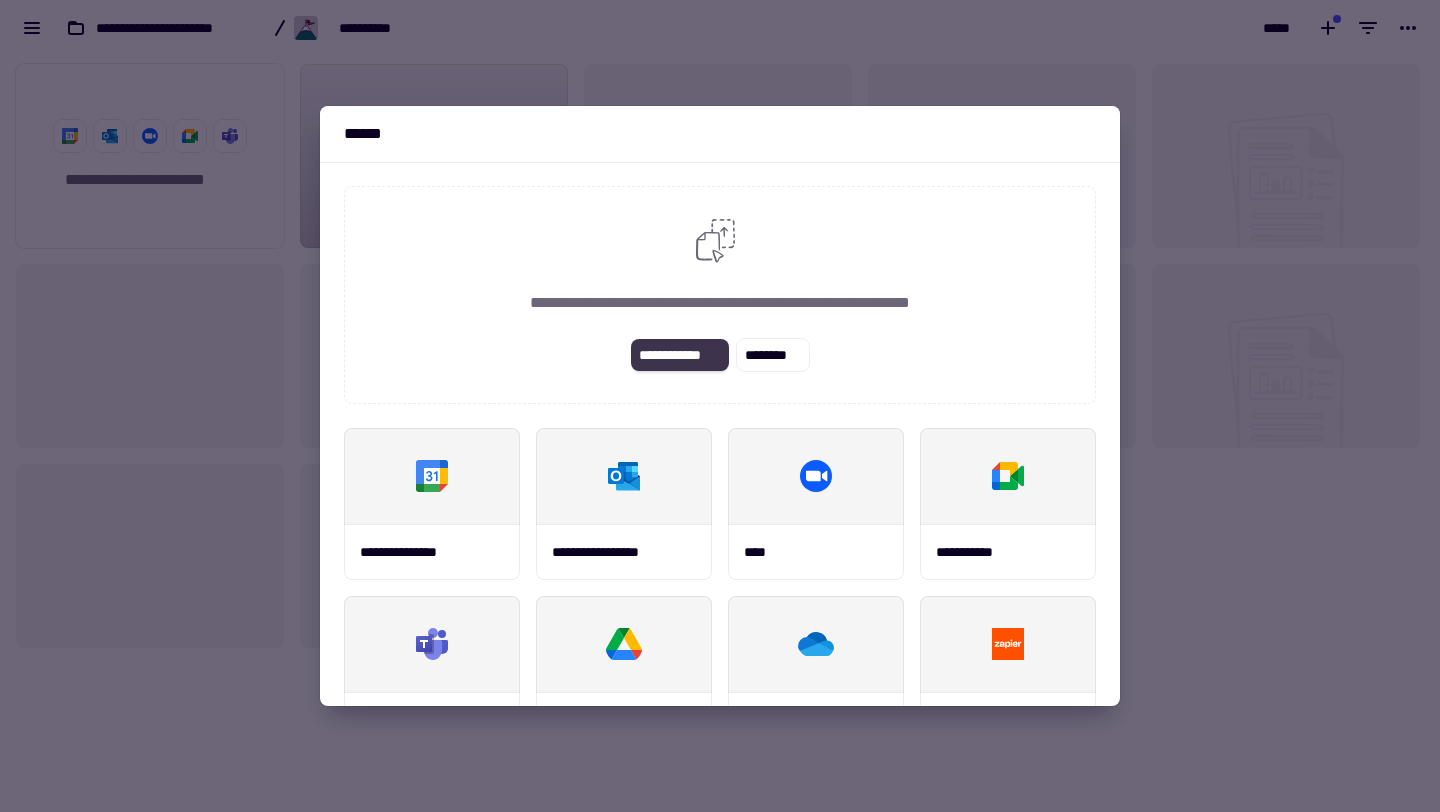 click on "**********" 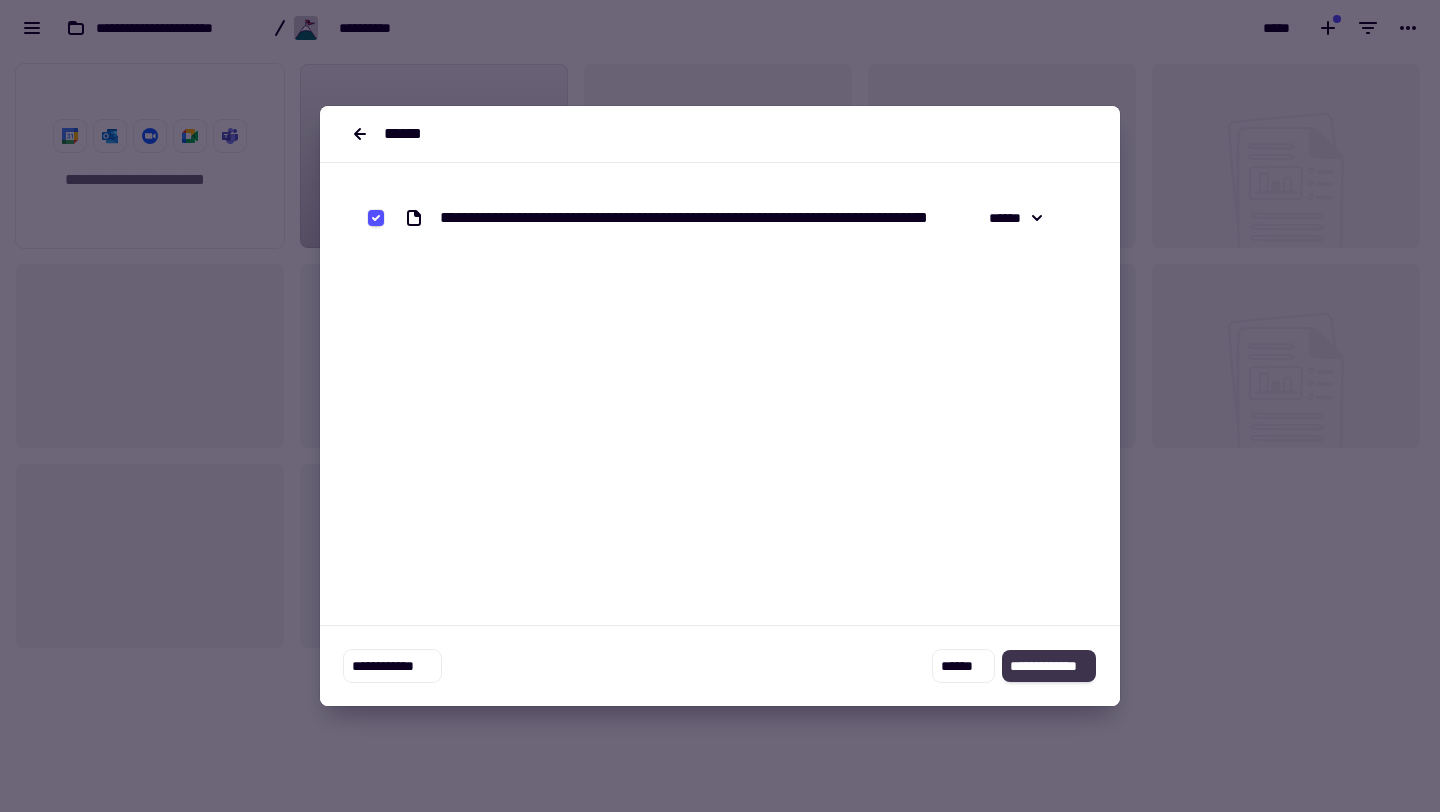 click on "**********" 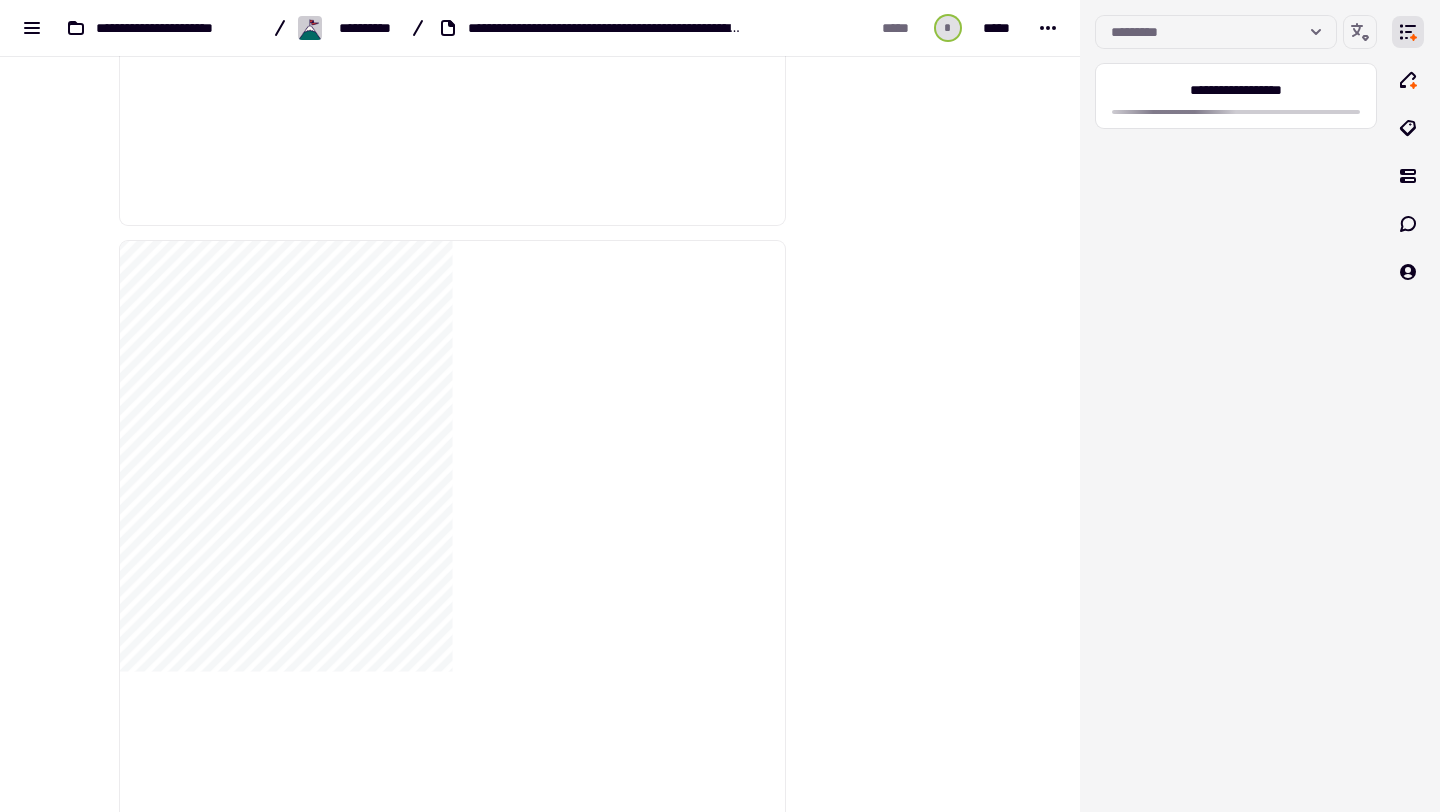 scroll, scrollTop: 876, scrollLeft: 0, axis: vertical 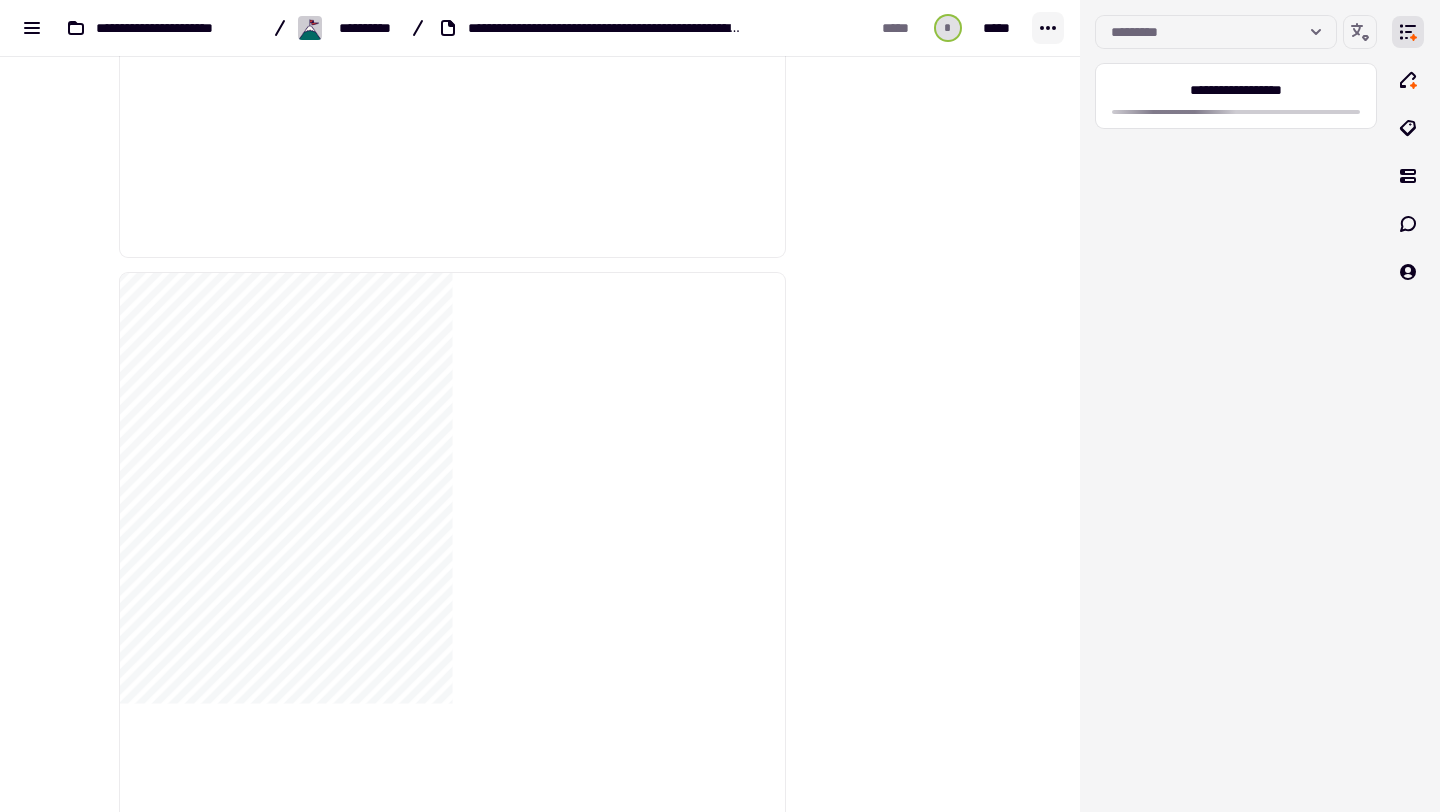 click 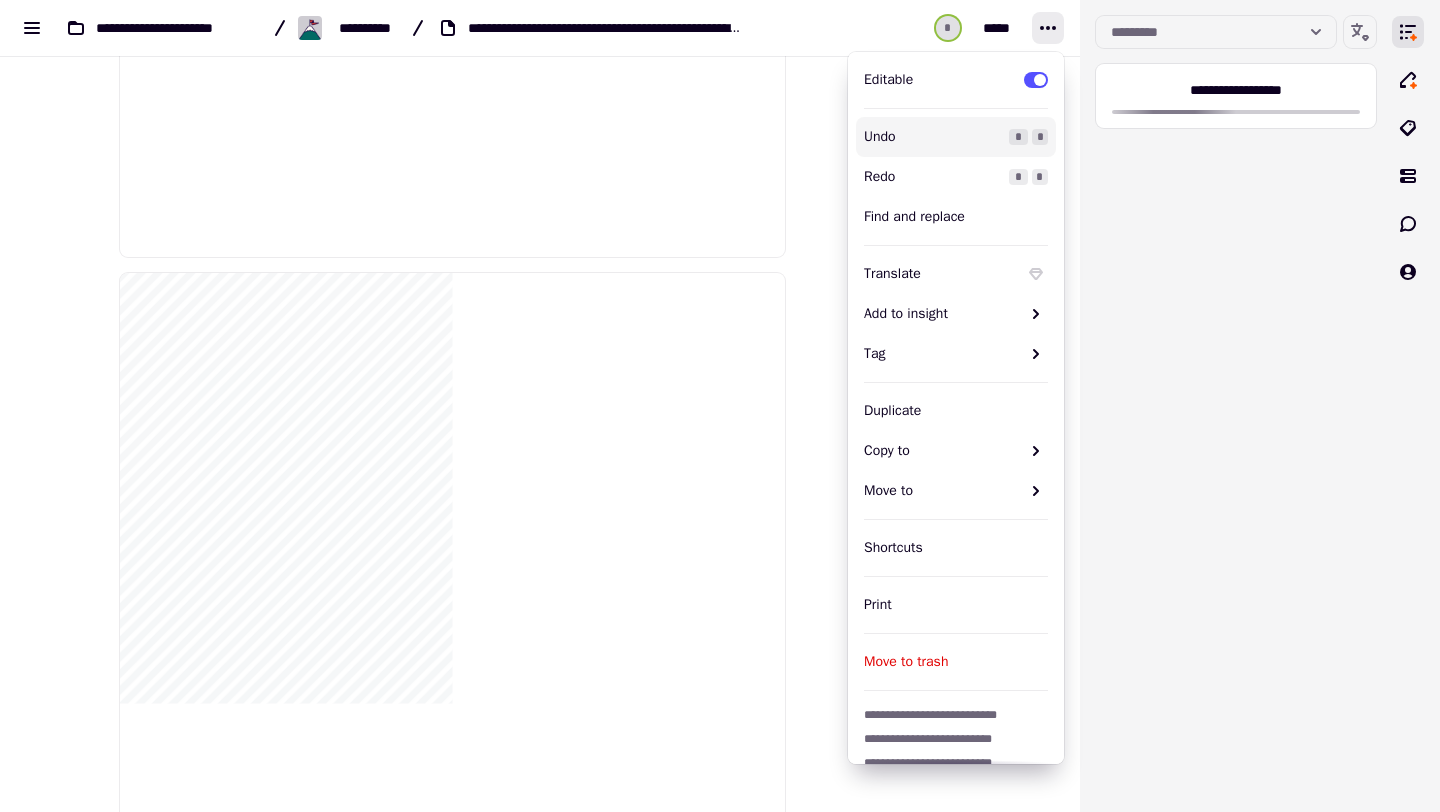 click at bounding box center (886, 354) 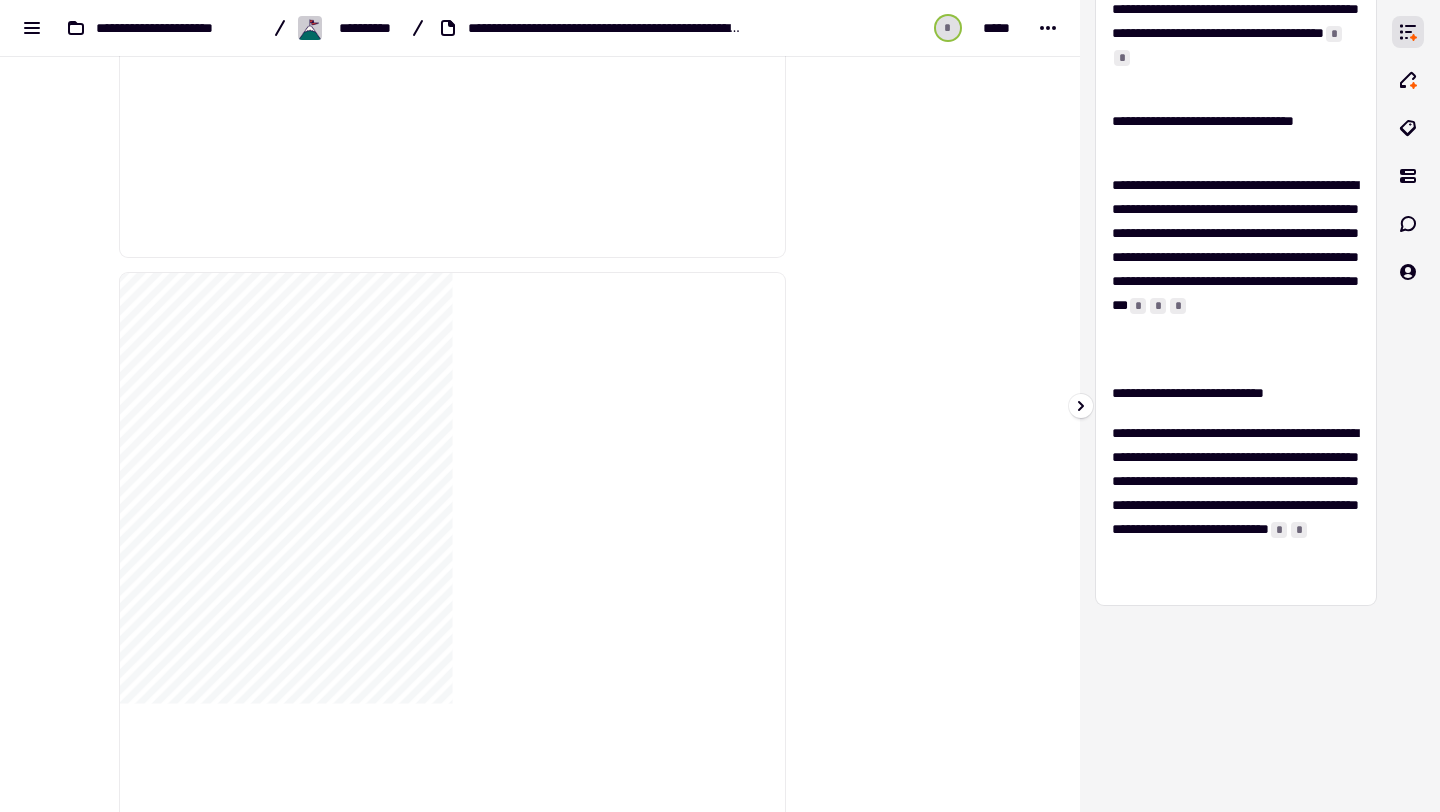 scroll, scrollTop: 0, scrollLeft: 0, axis: both 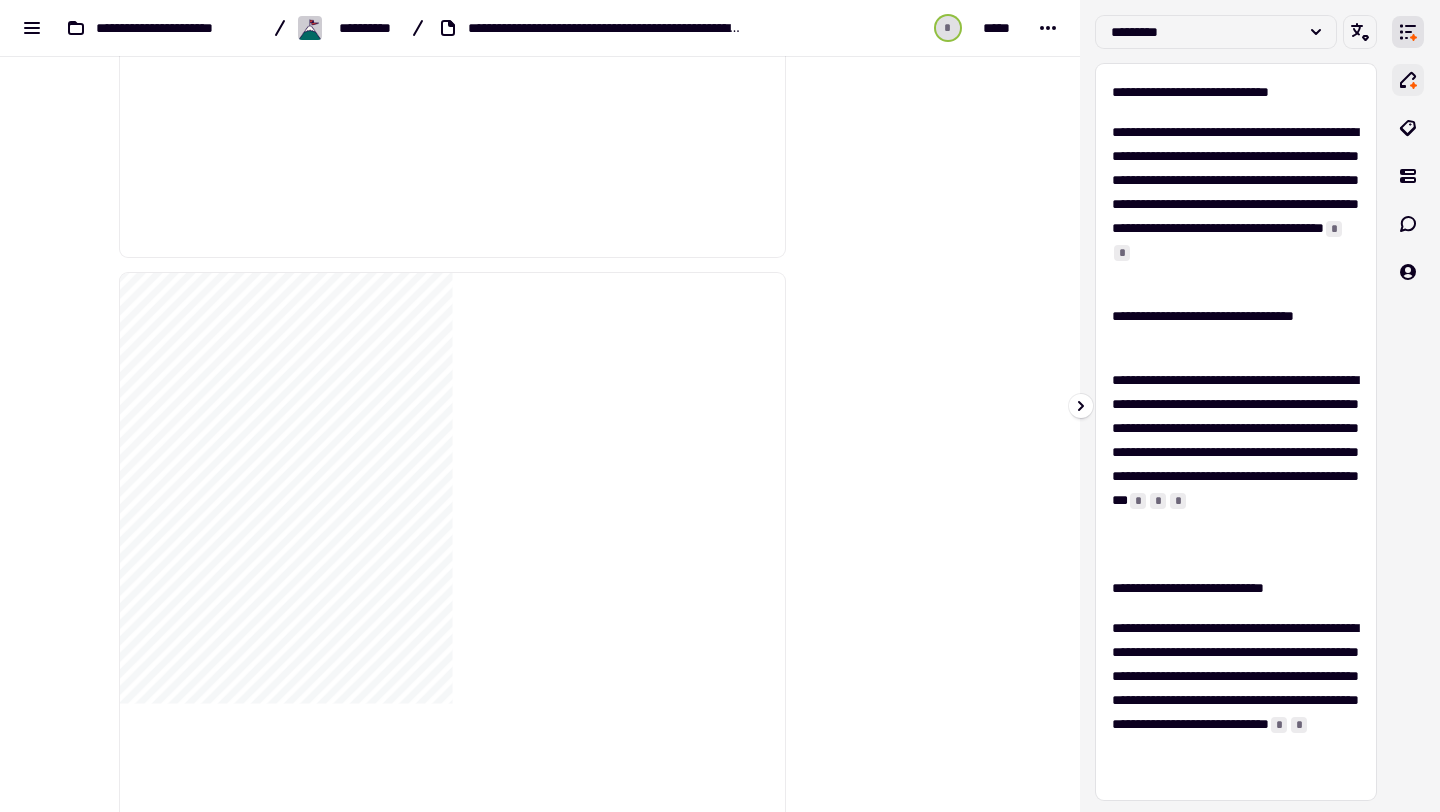 click 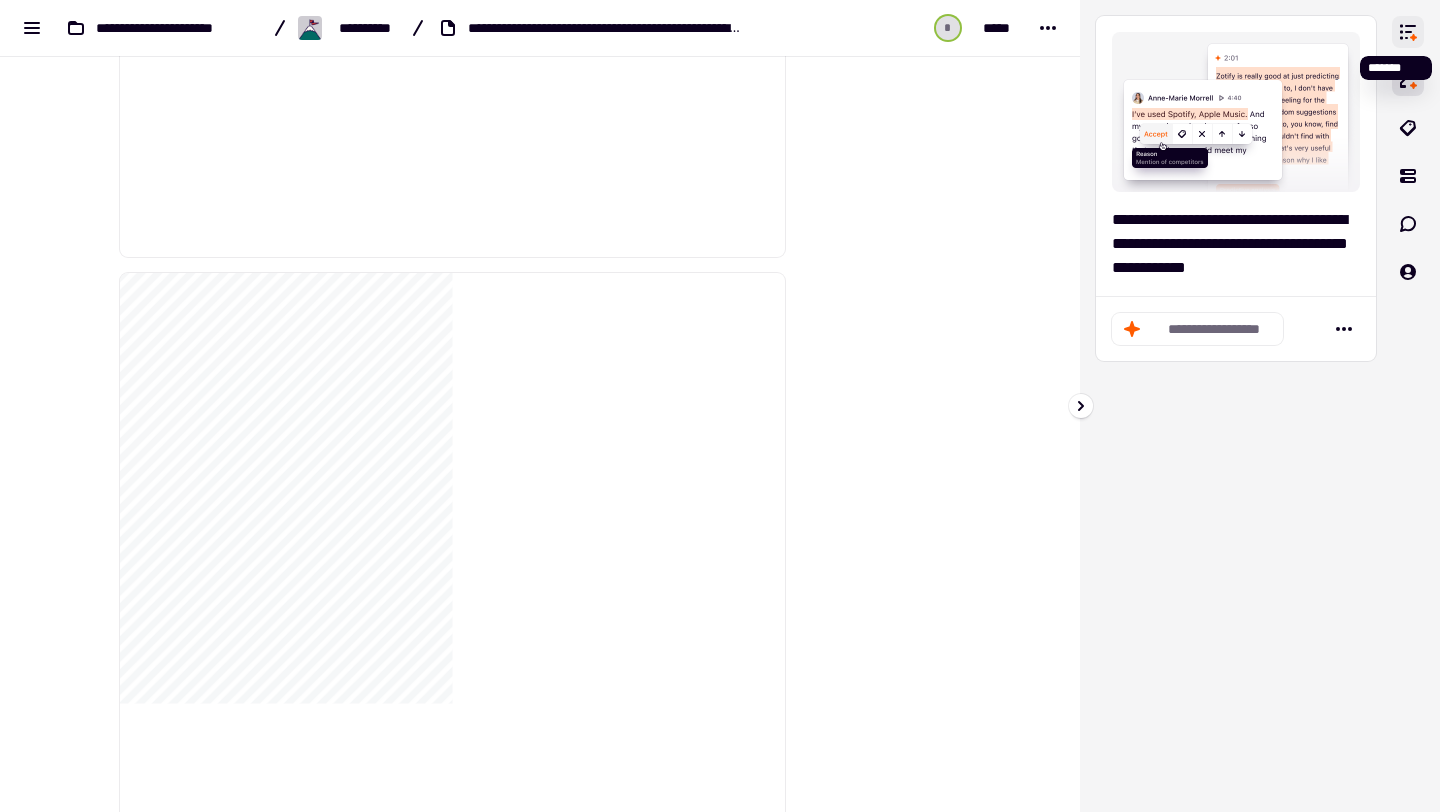 click 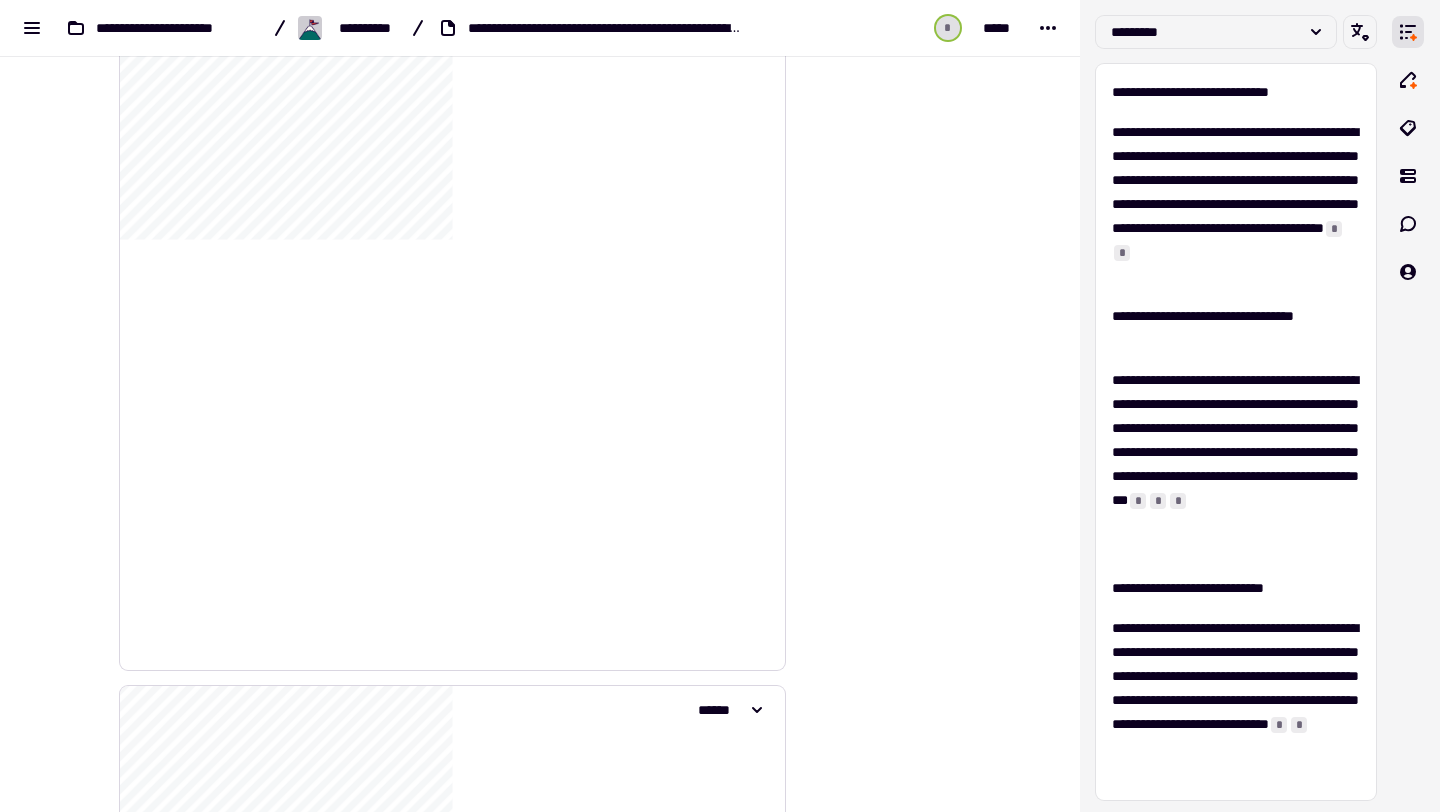 scroll, scrollTop: 0, scrollLeft: 0, axis: both 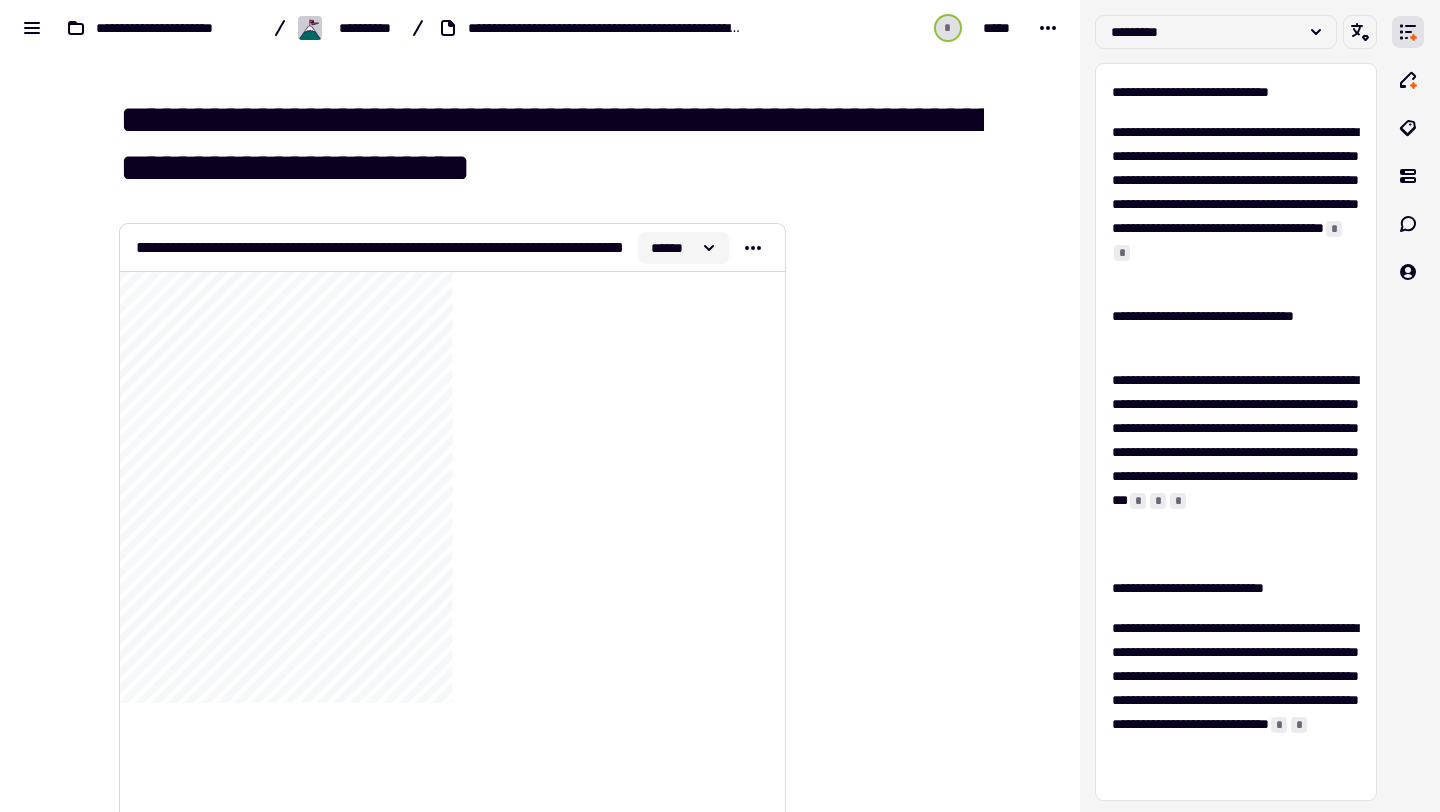 click 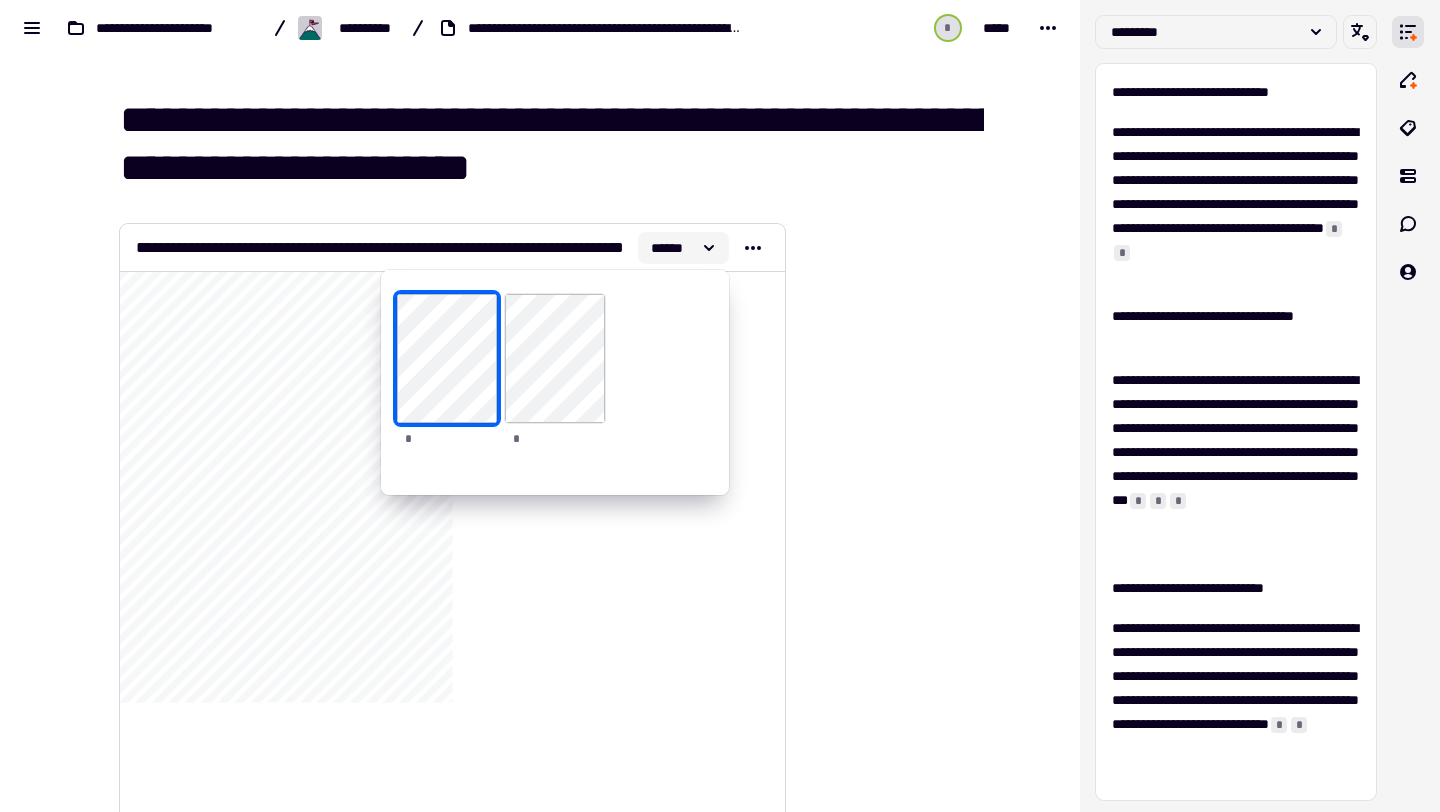 click 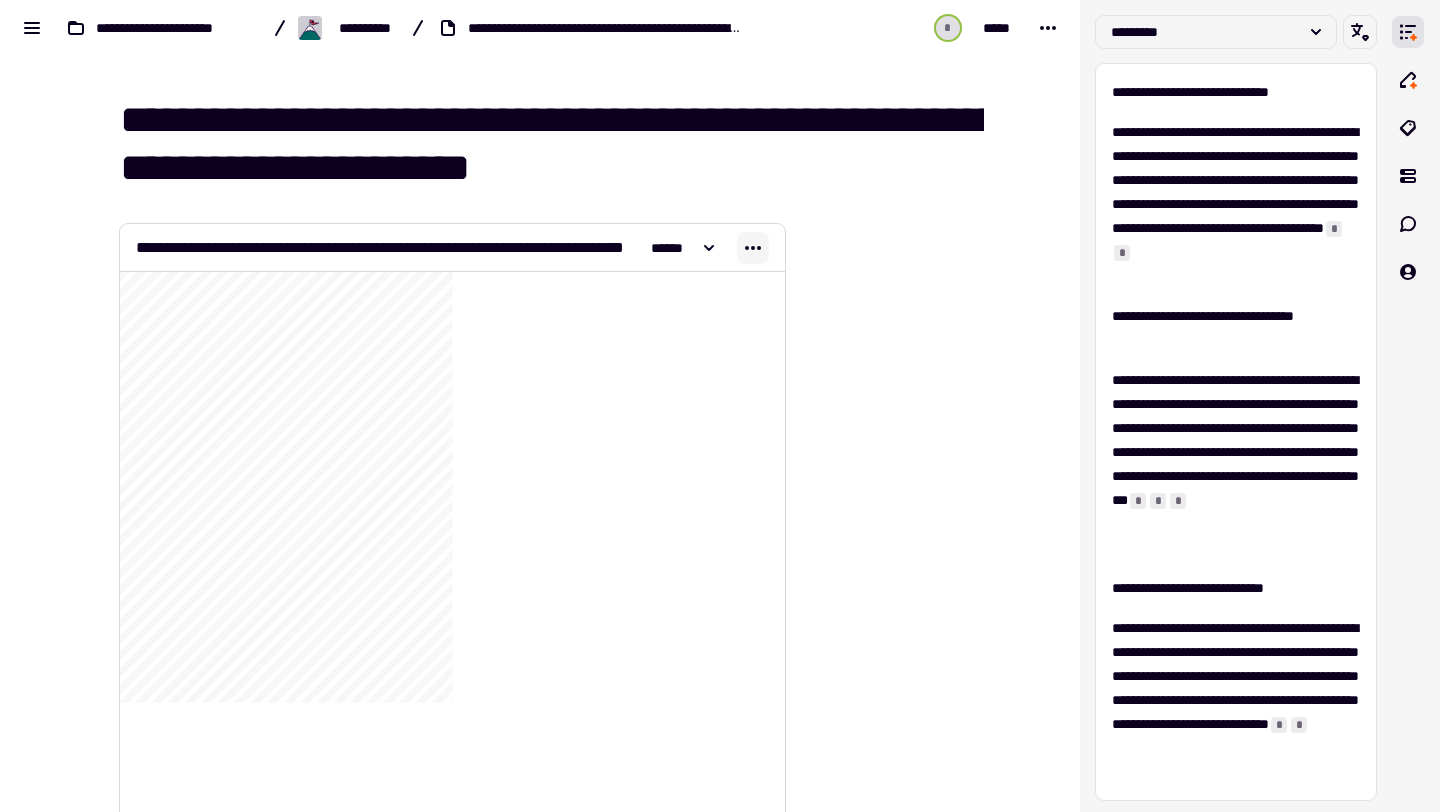 click 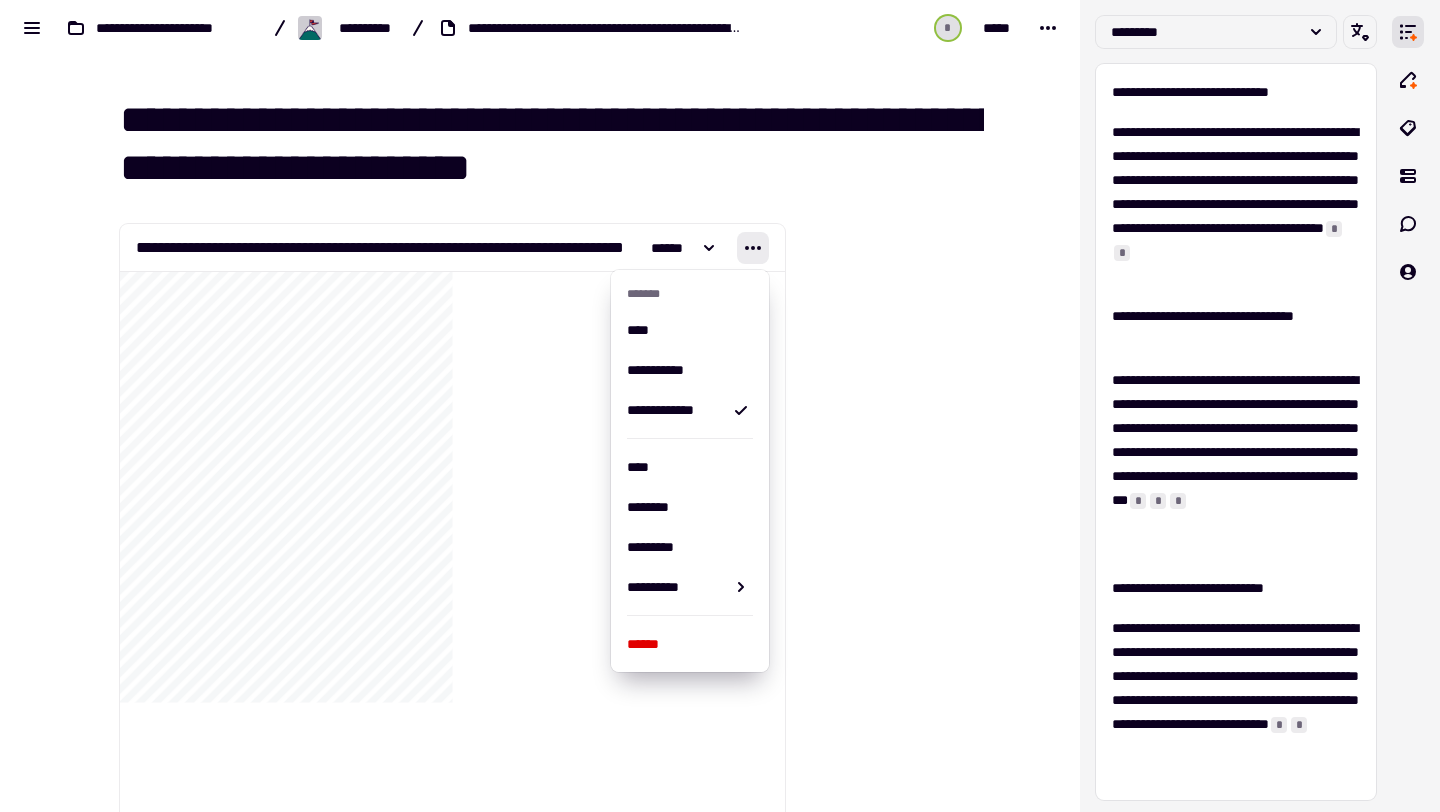 click at bounding box center [886, 1230] 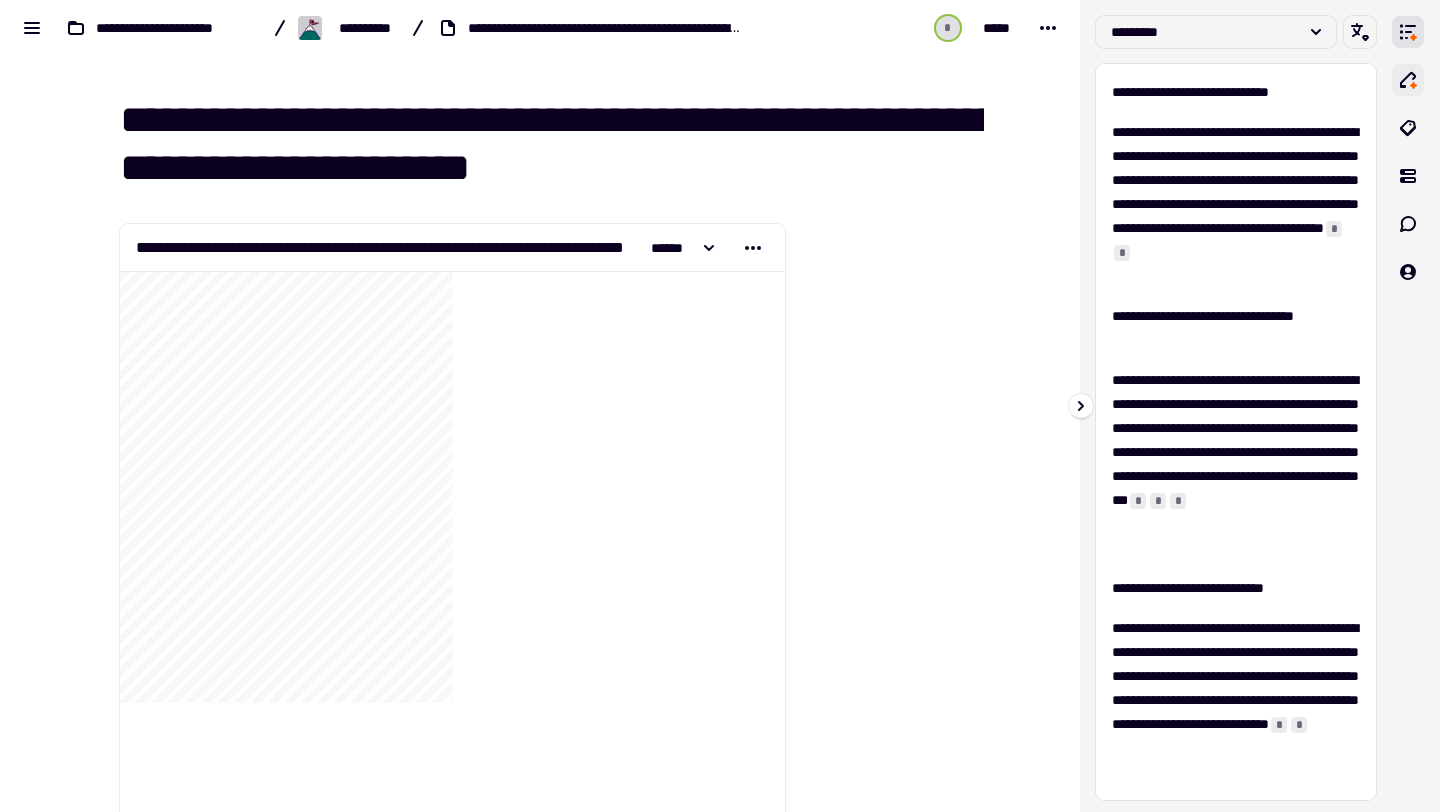 click 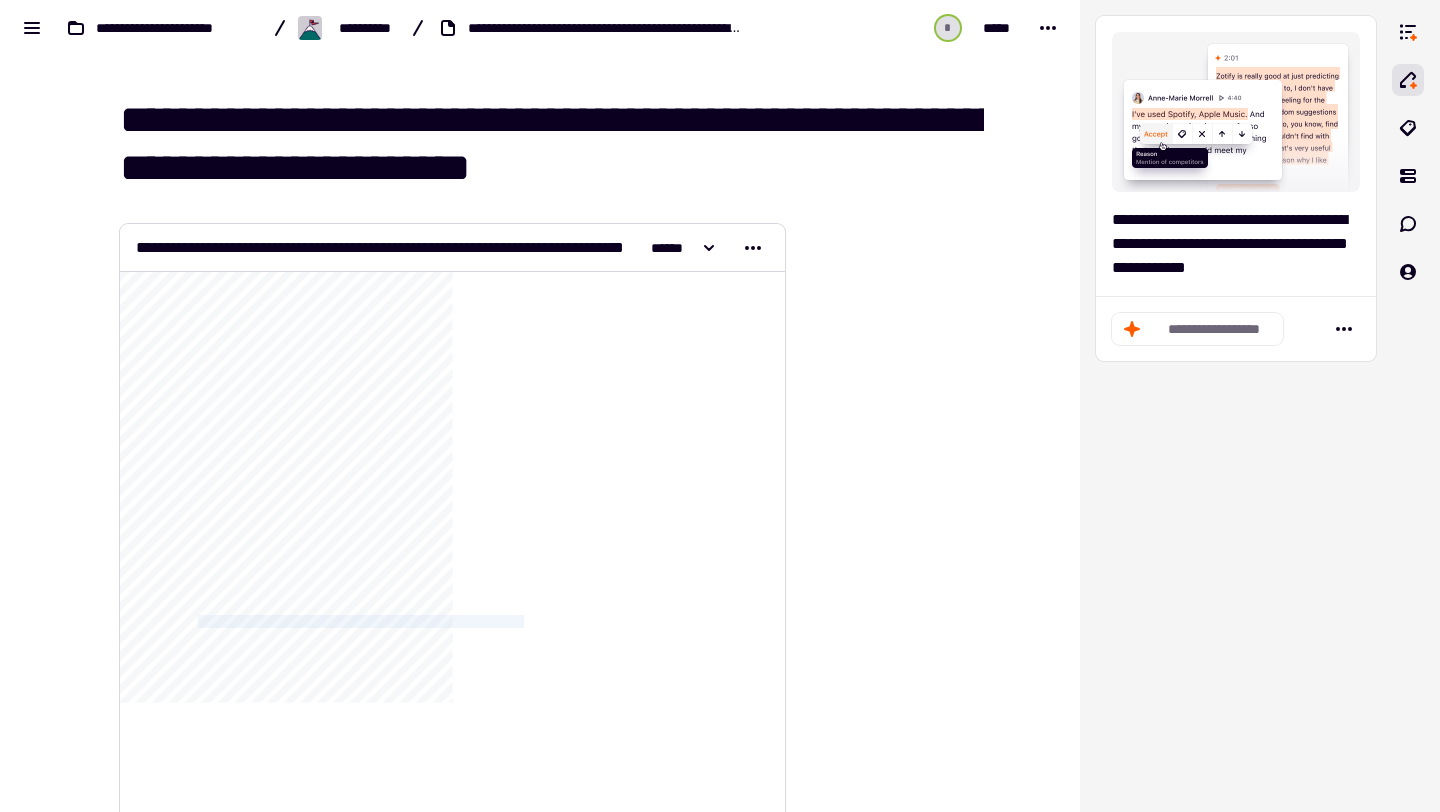 drag, startPoint x: 198, startPoint y: 619, endPoint x: 540, endPoint y: 614, distance: 342.03656 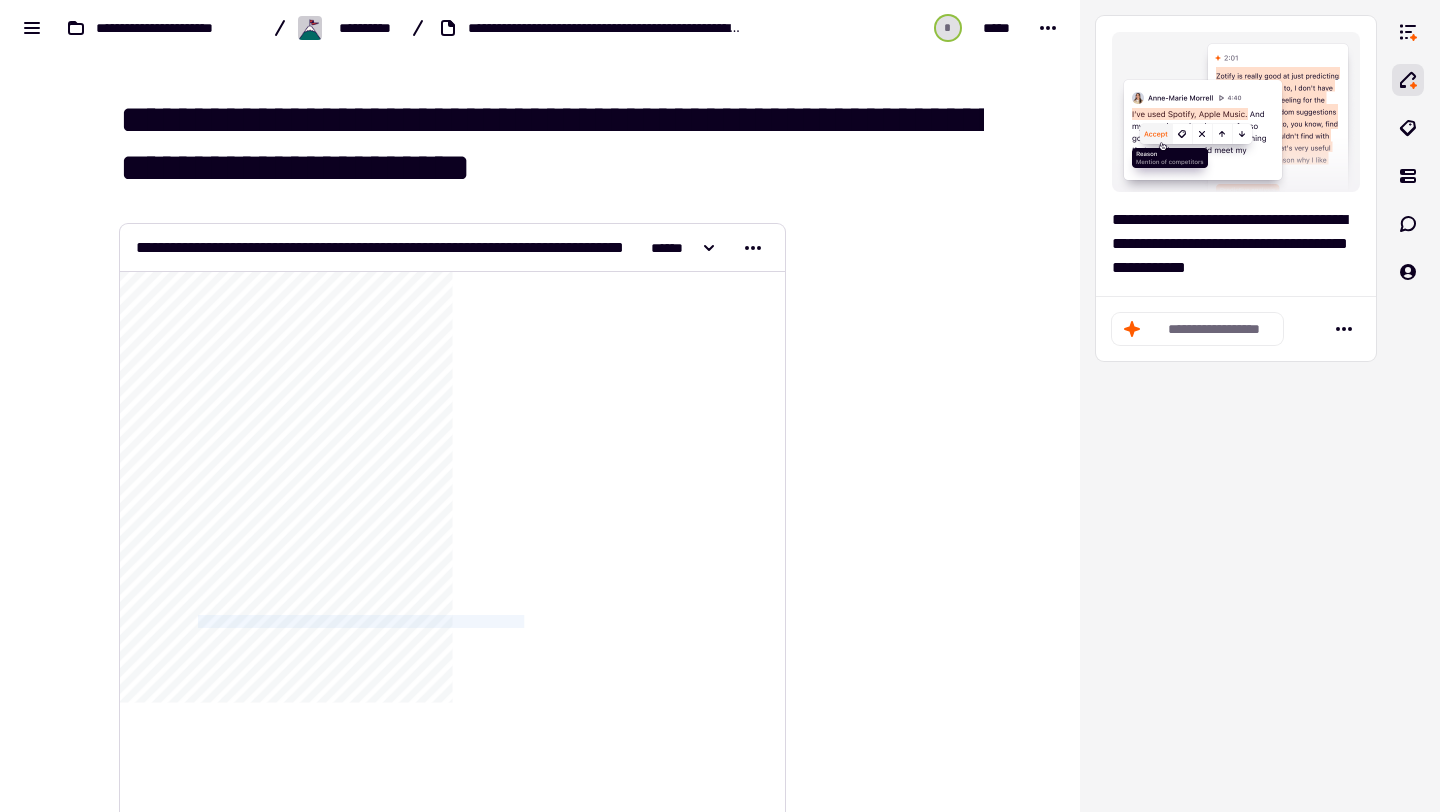 click on "**********" 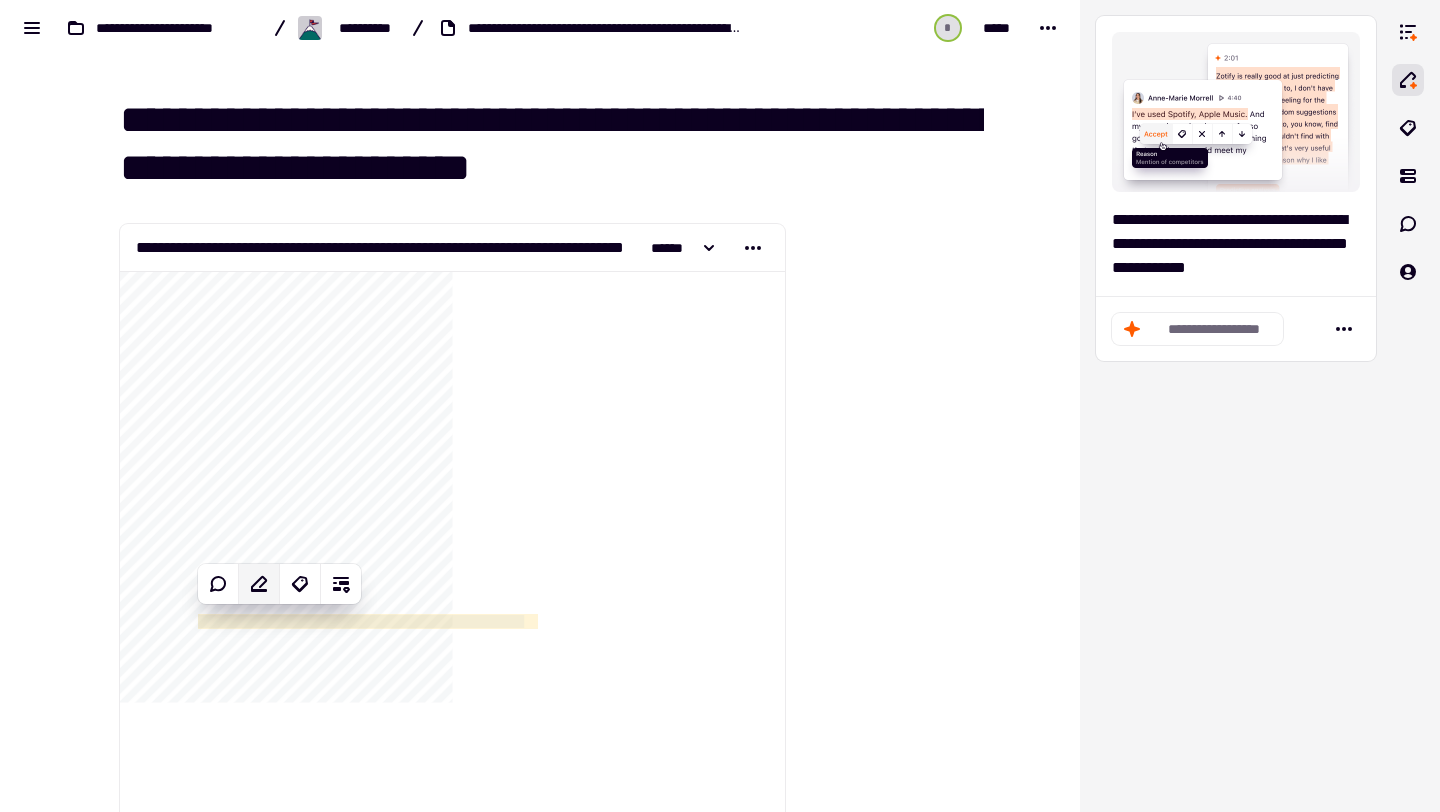 click 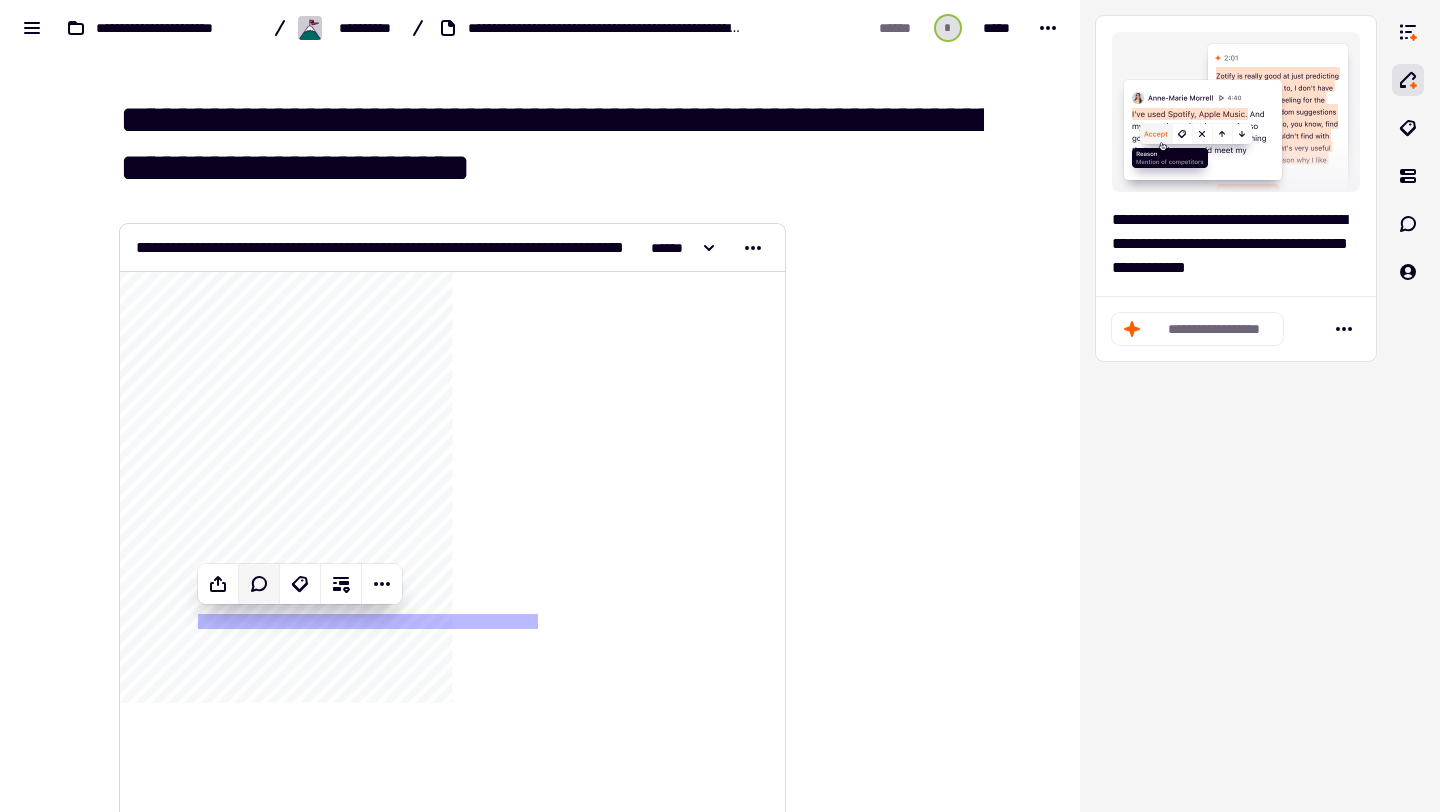 click on "**********" 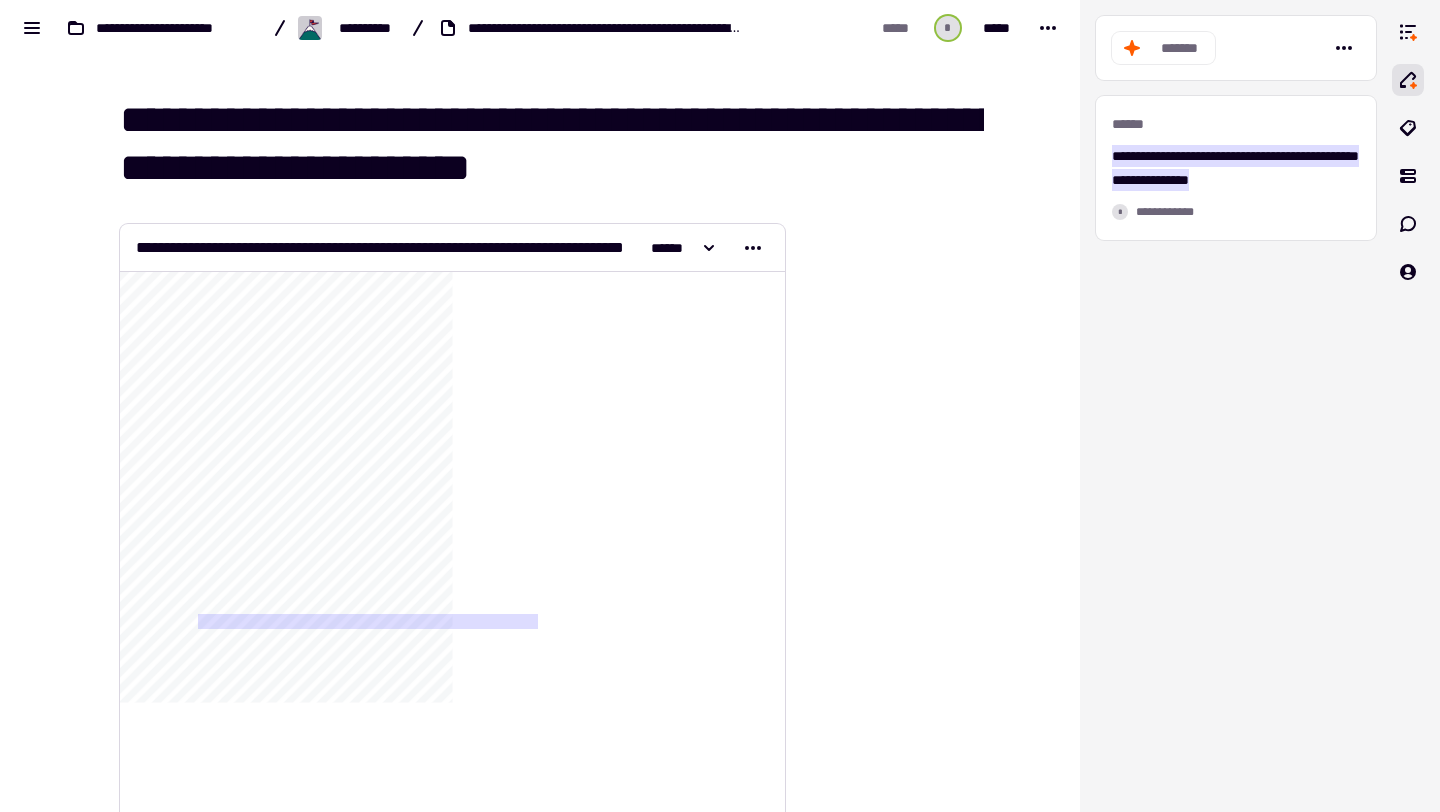 click on "**********" 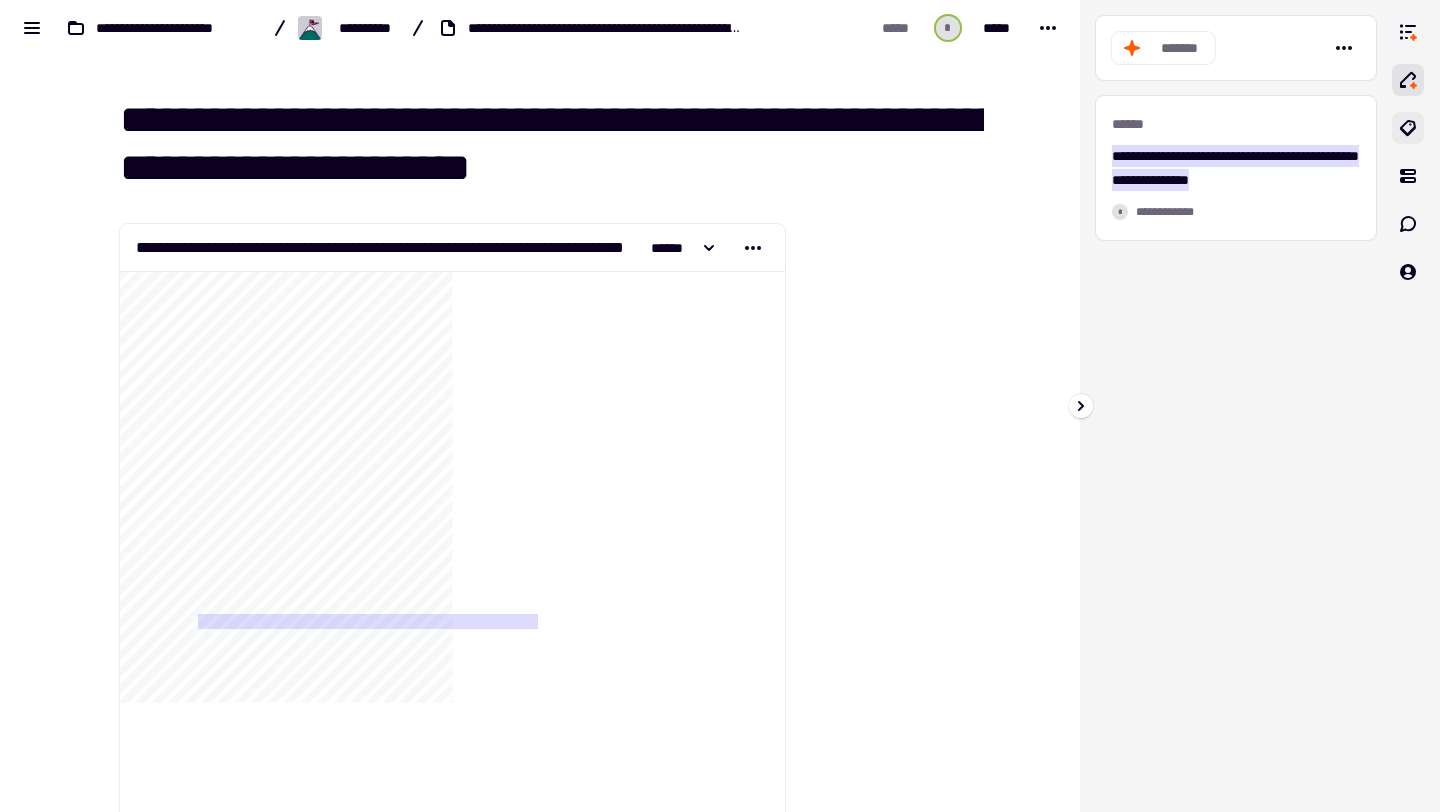 click 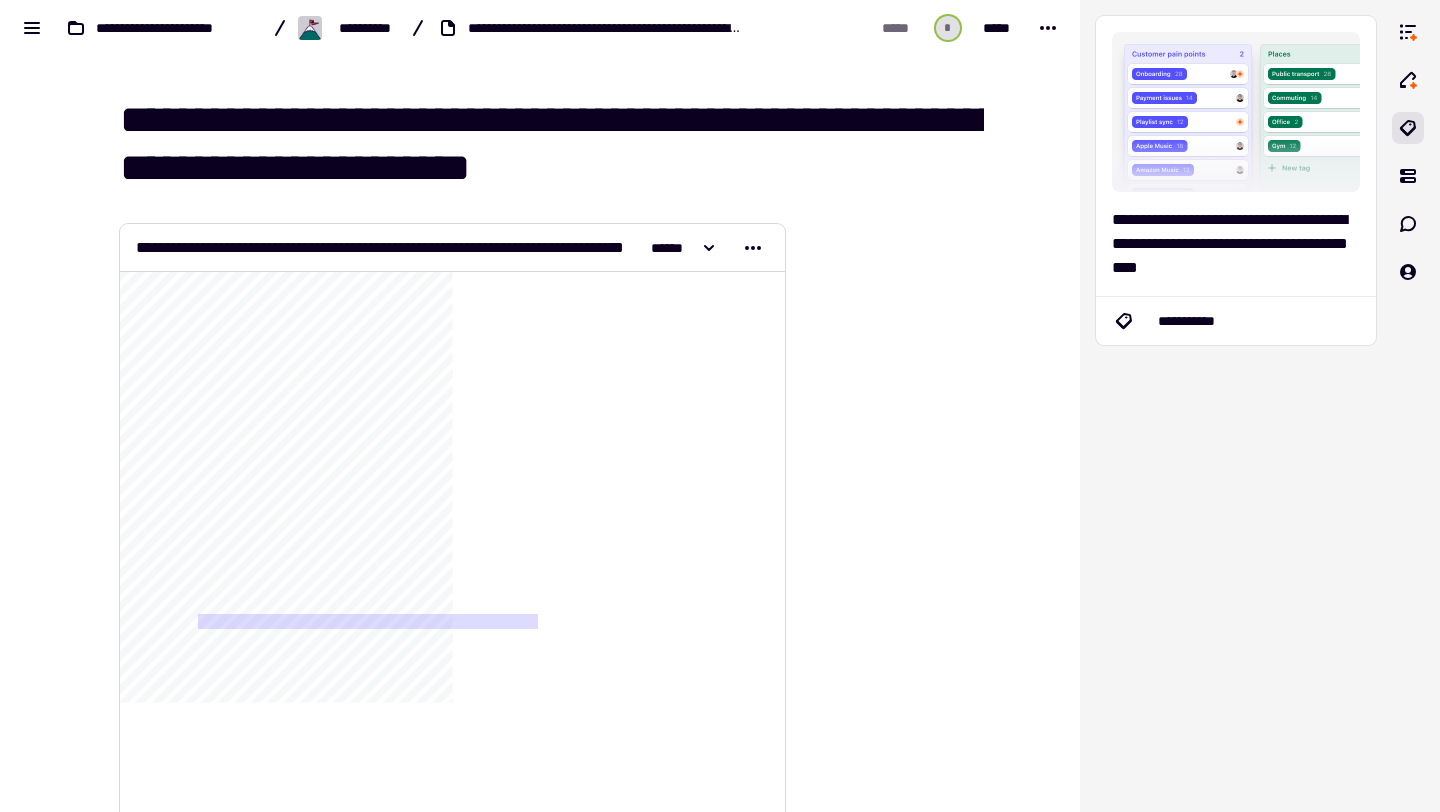 click on "**********" 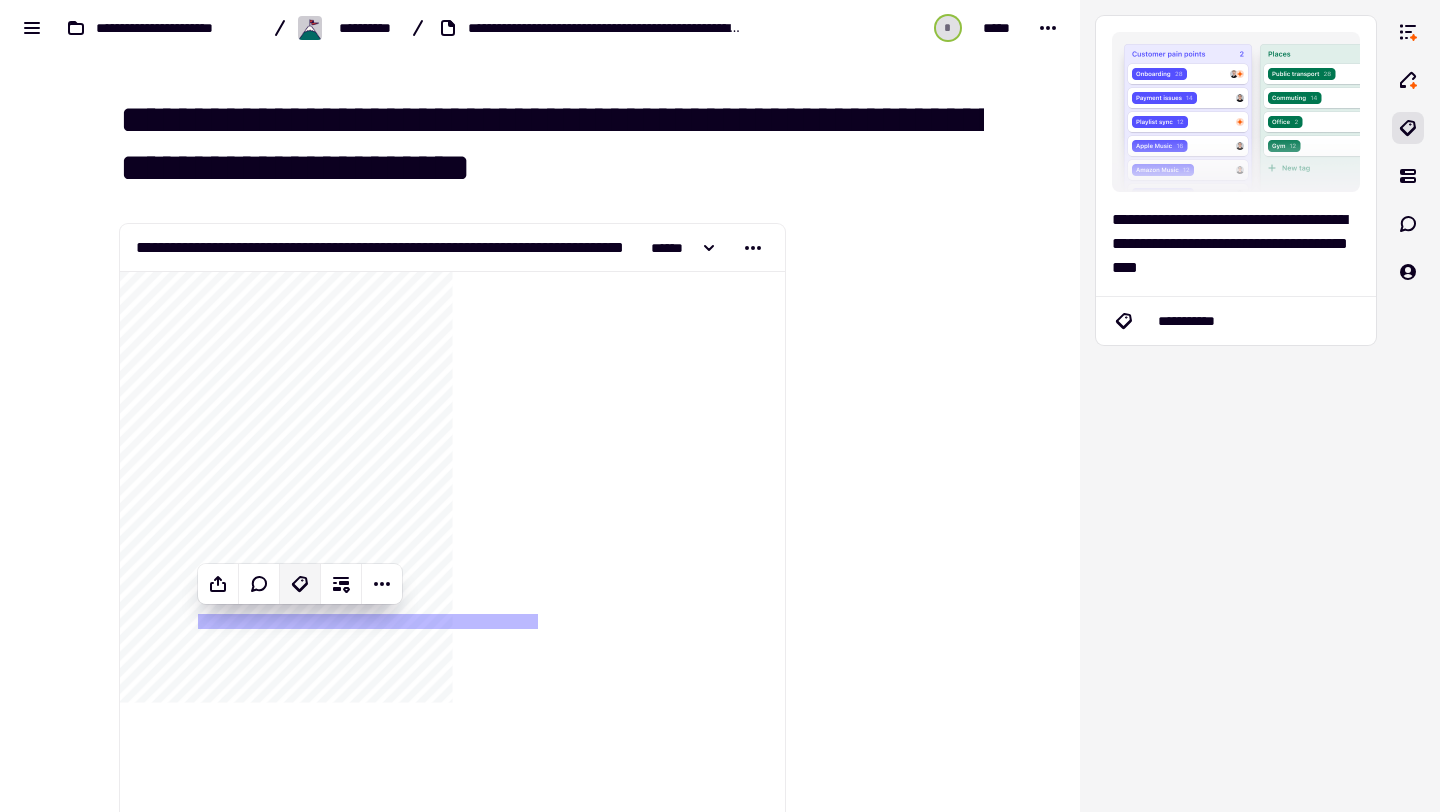 click 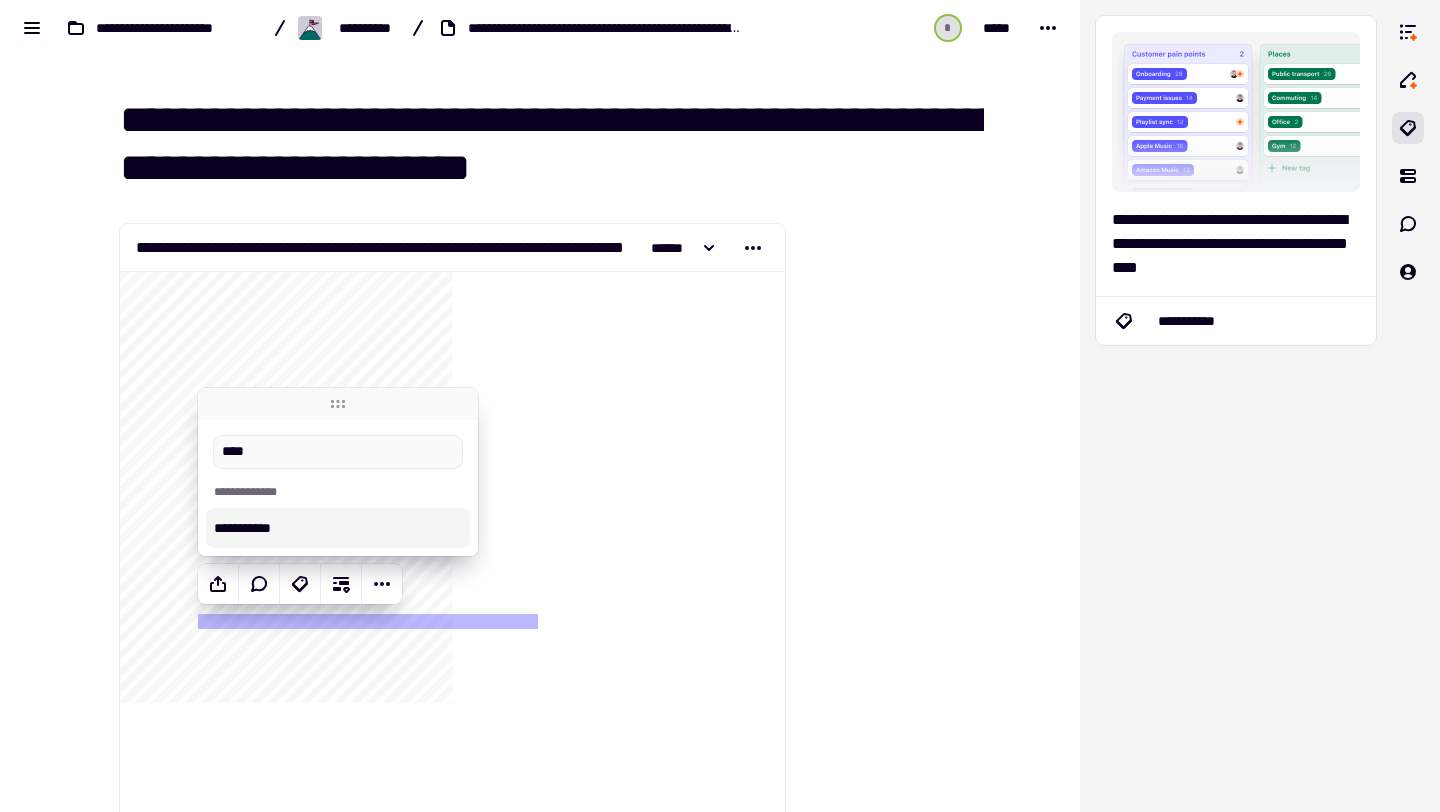 type on "****" 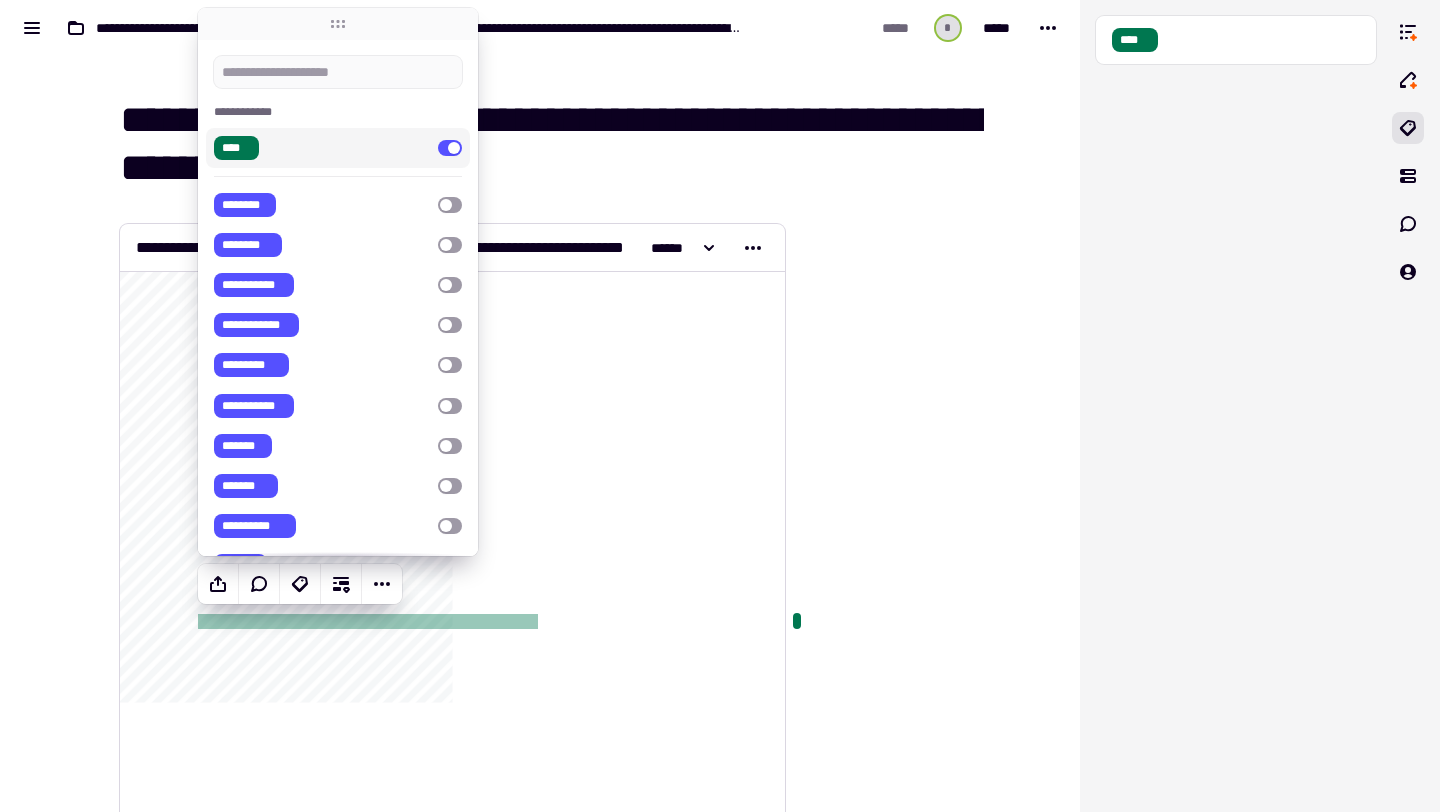 click on "**********" 